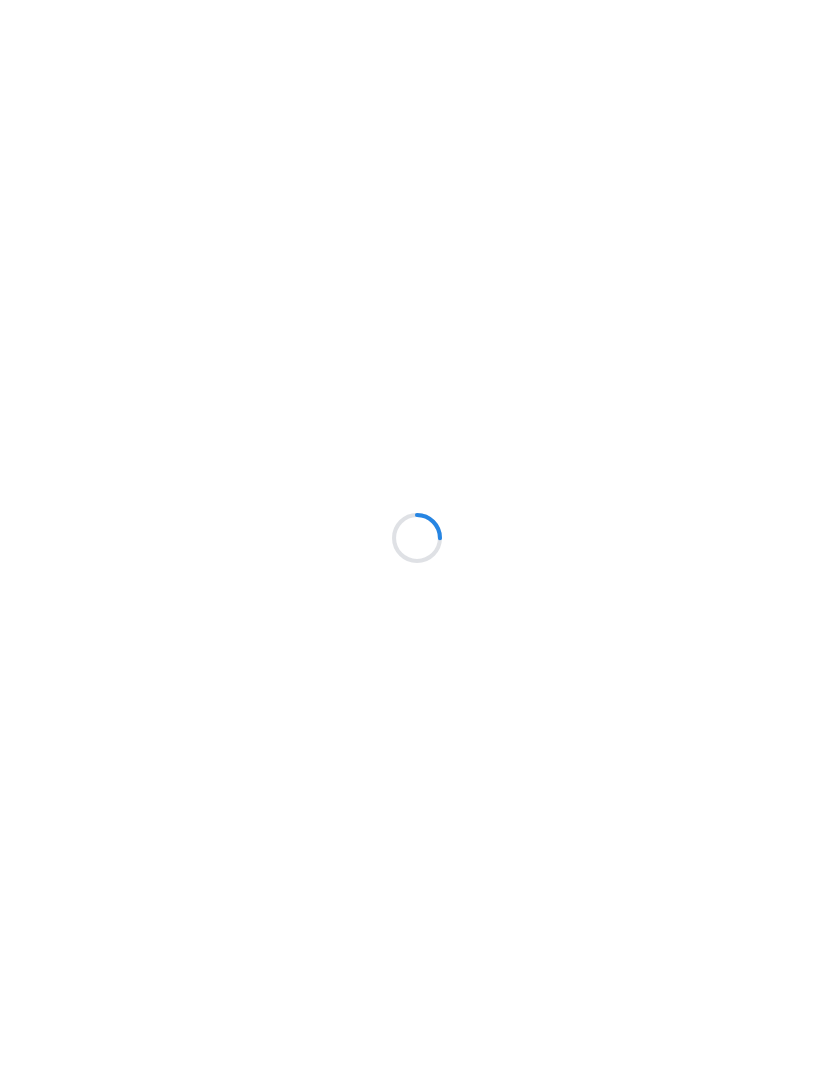 scroll, scrollTop: 0, scrollLeft: 0, axis: both 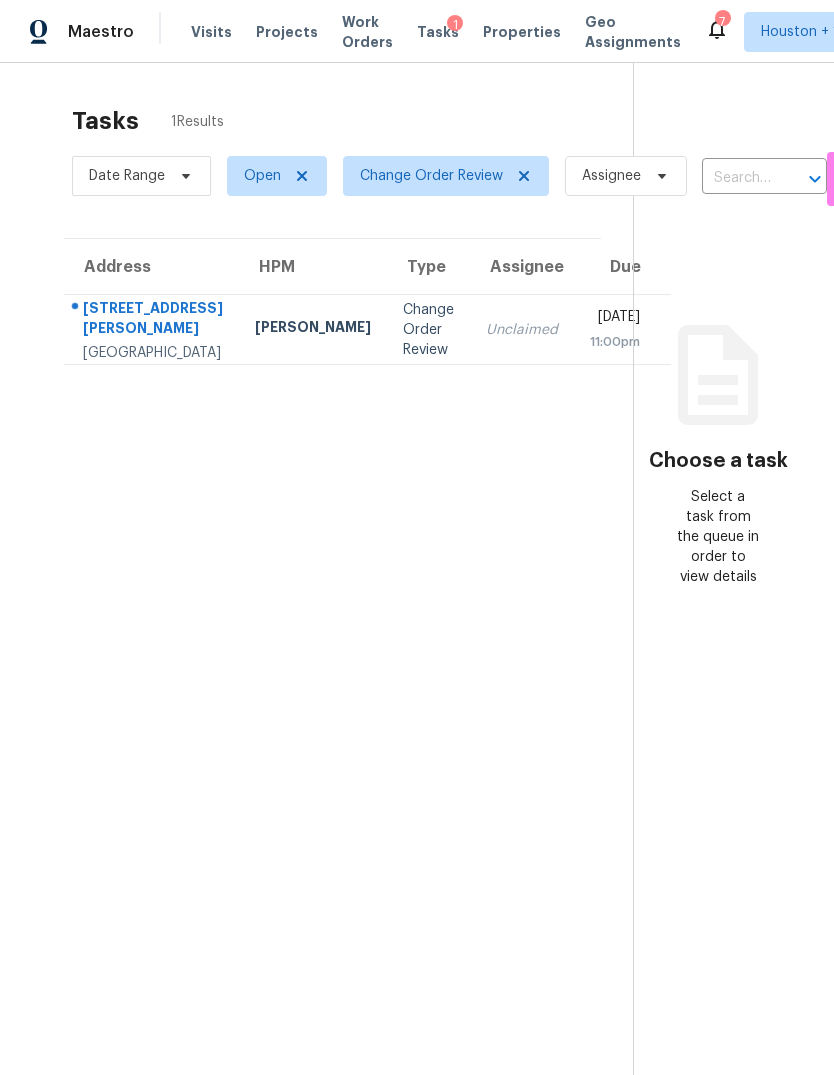 click on "[GEOGRAPHIC_DATA]" at bounding box center [153, 353] 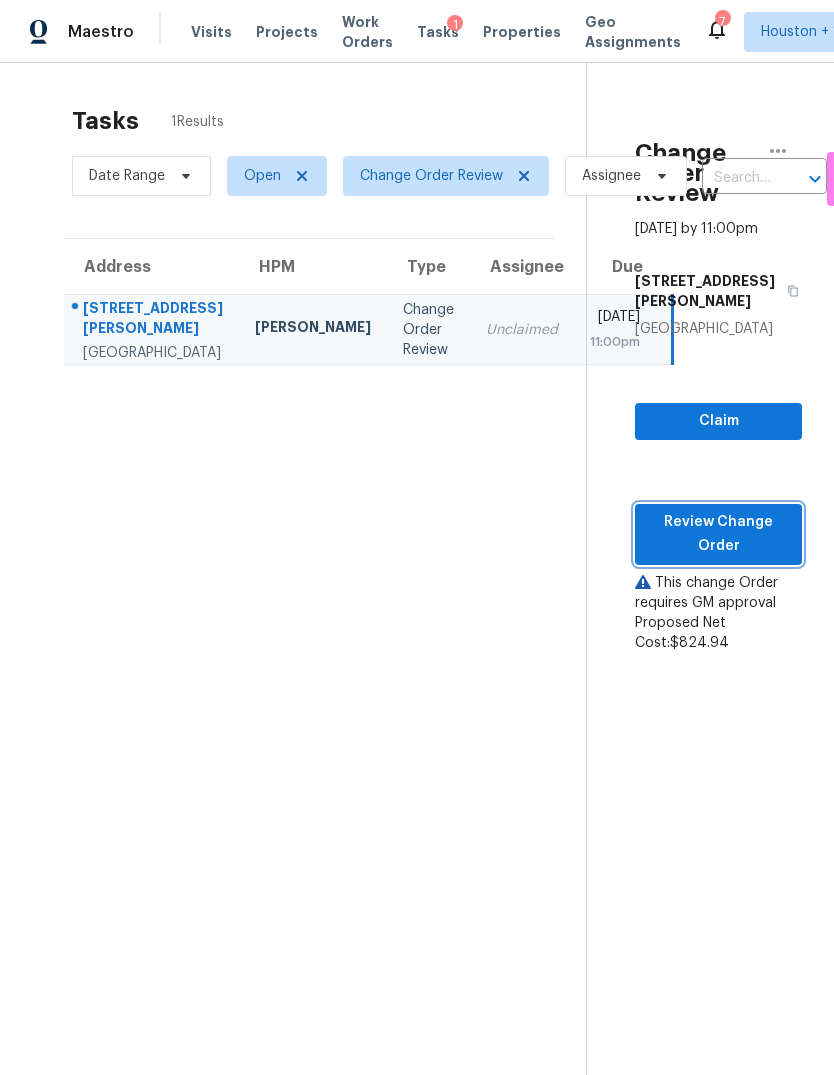 click on "Review Change Order" at bounding box center (718, 534) 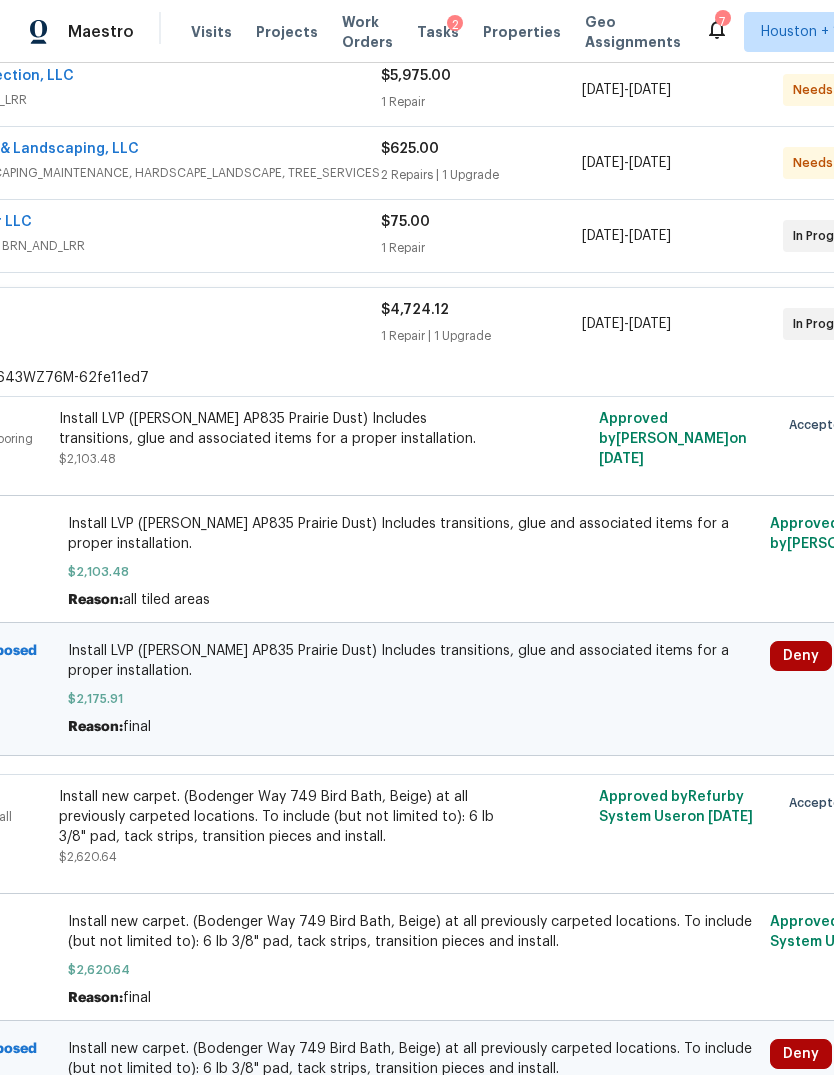 scroll, scrollTop: 522, scrollLeft: 221, axis: both 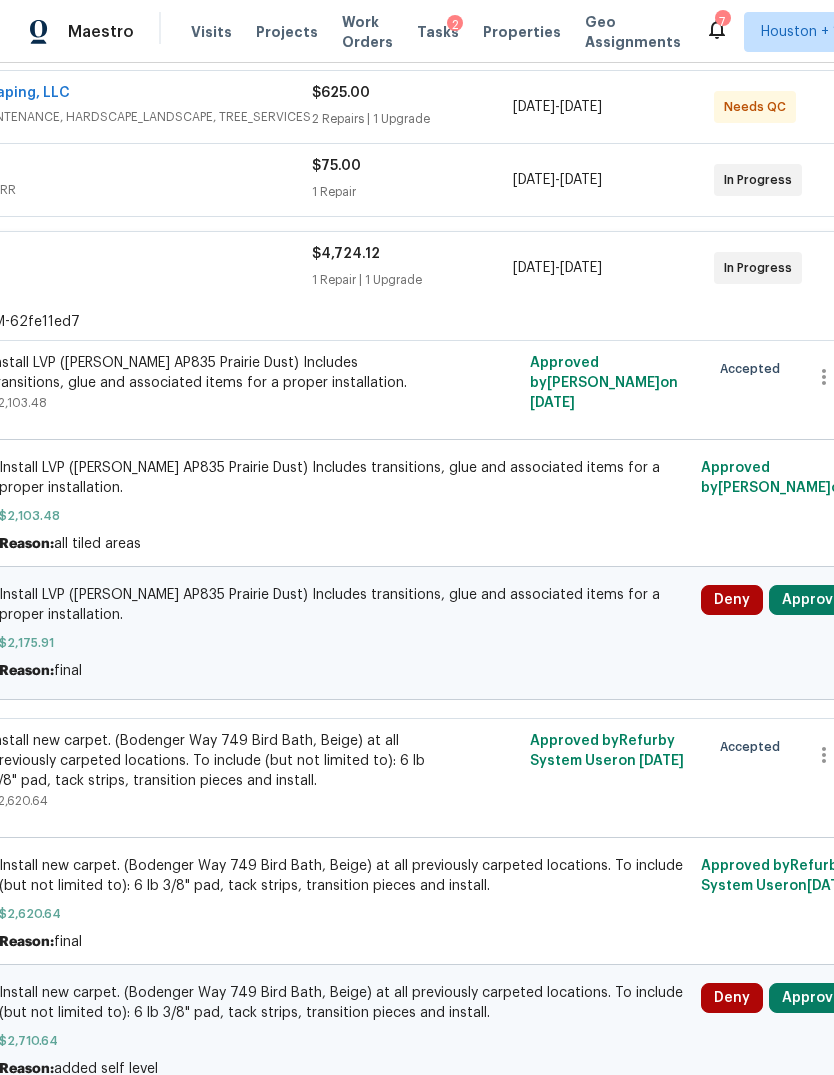 click on "Approve" at bounding box center (812, 600) 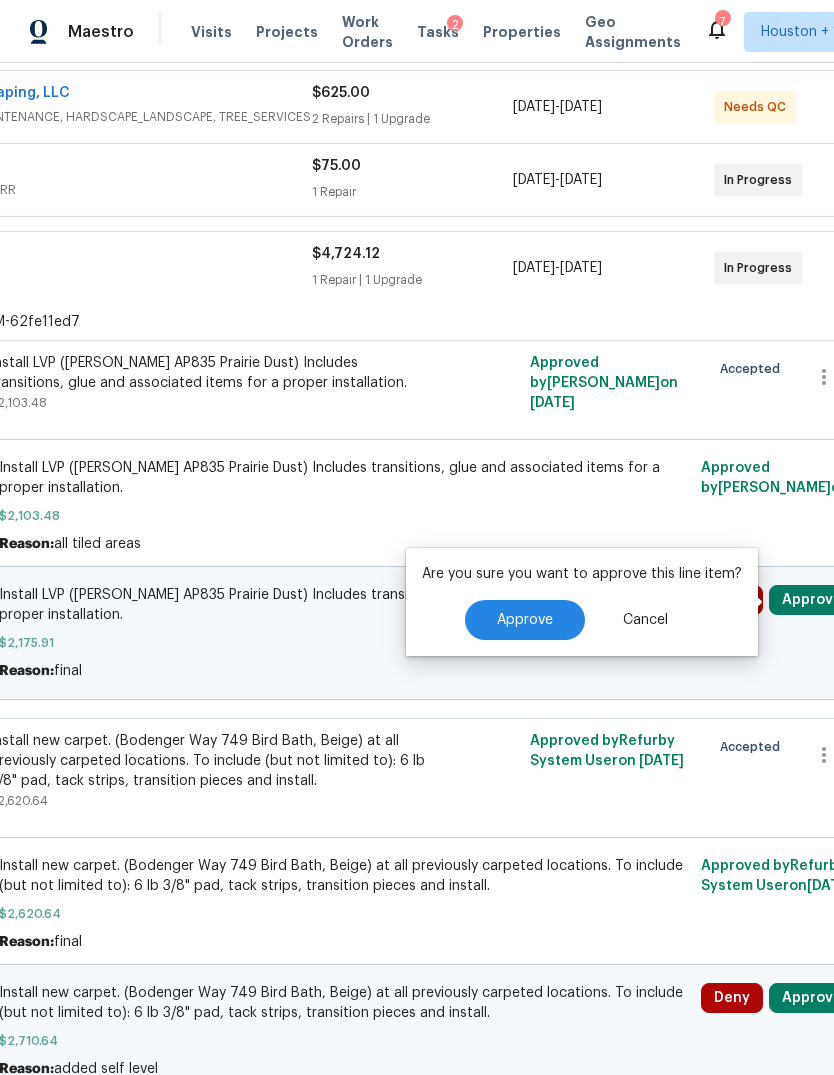 click on "Are you sure you want to approve this line item? Approve Cancel" at bounding box center [582, 602] 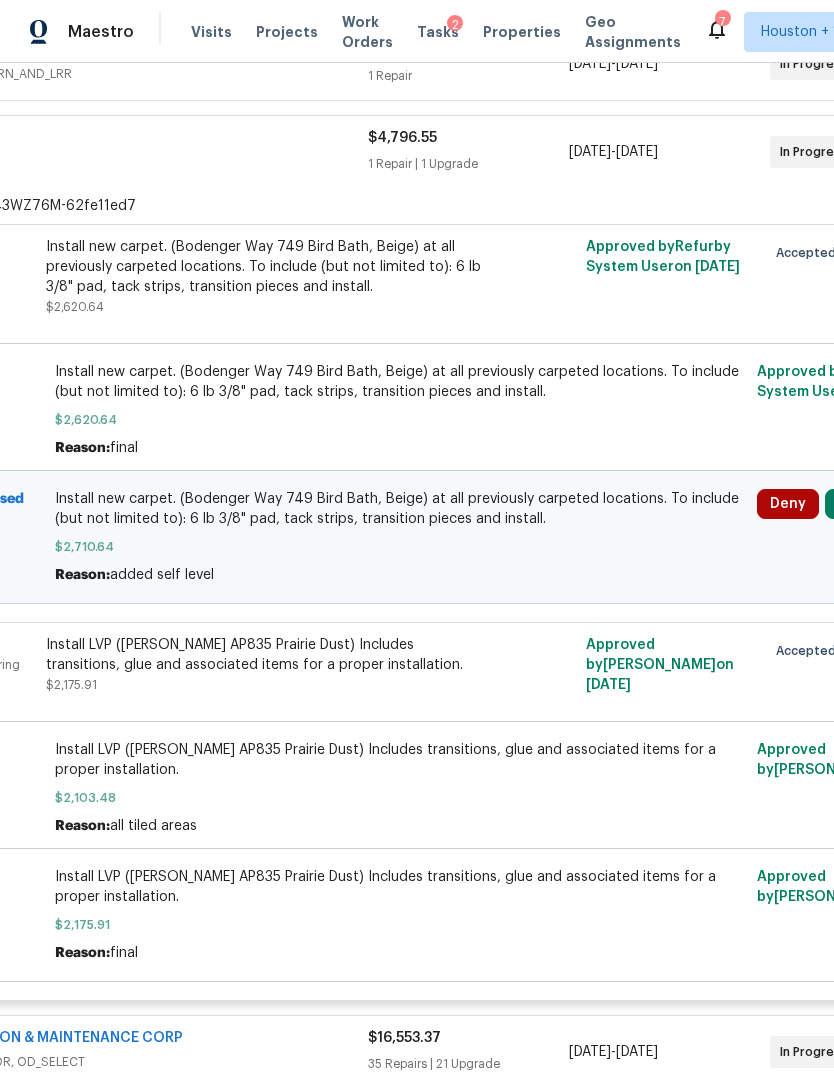 scroll, scrollTop: 638, scrollLeft: 225, axis: both 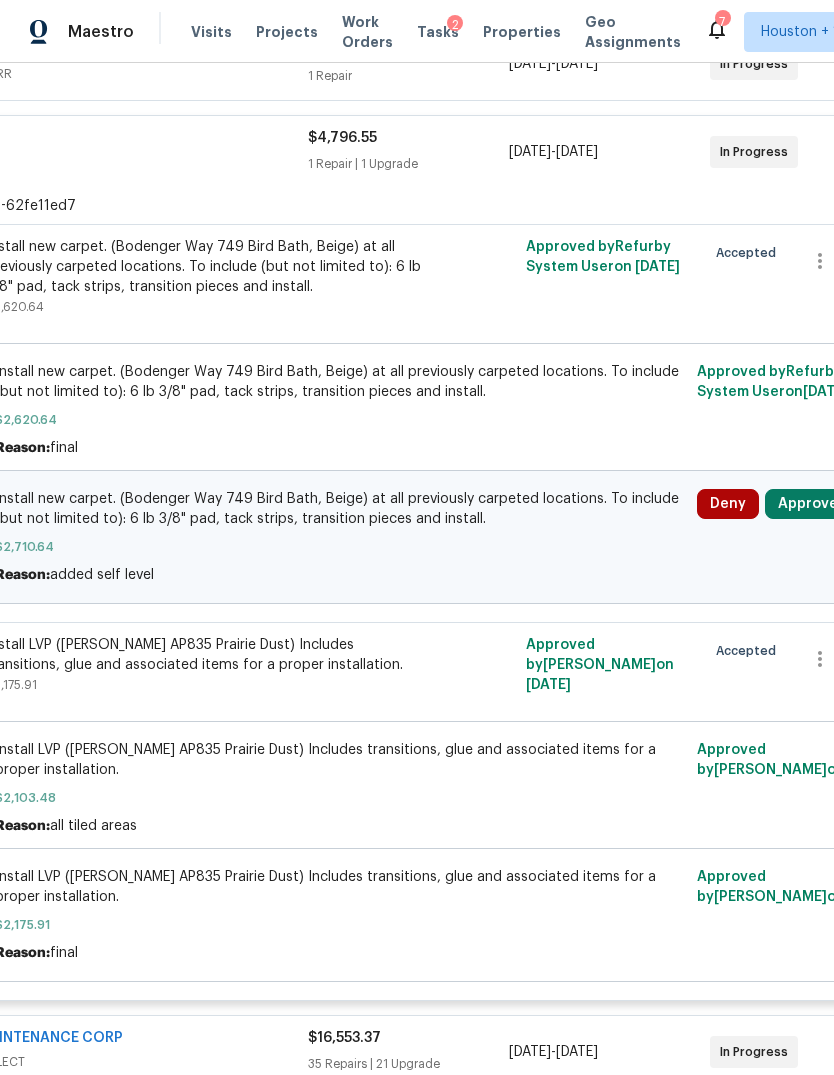 click on "Approve" at bounding box center [808, 504] 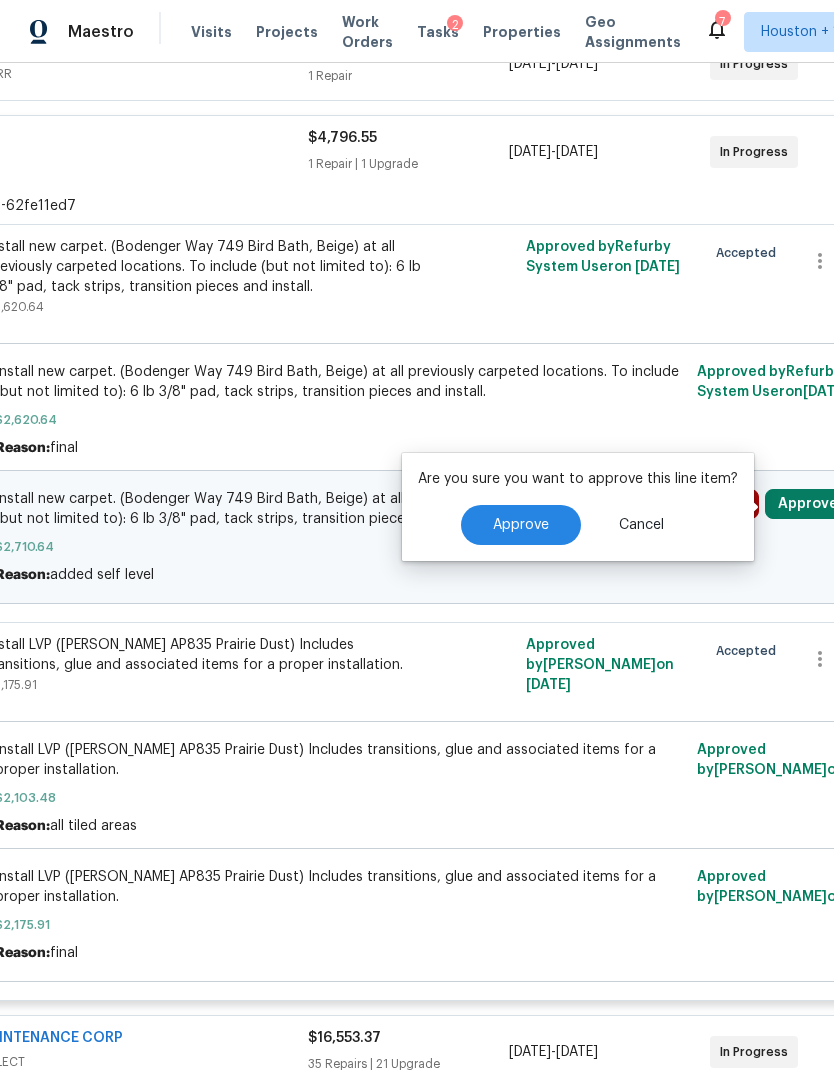 click on "Approve" at bounding box center (521, 525) 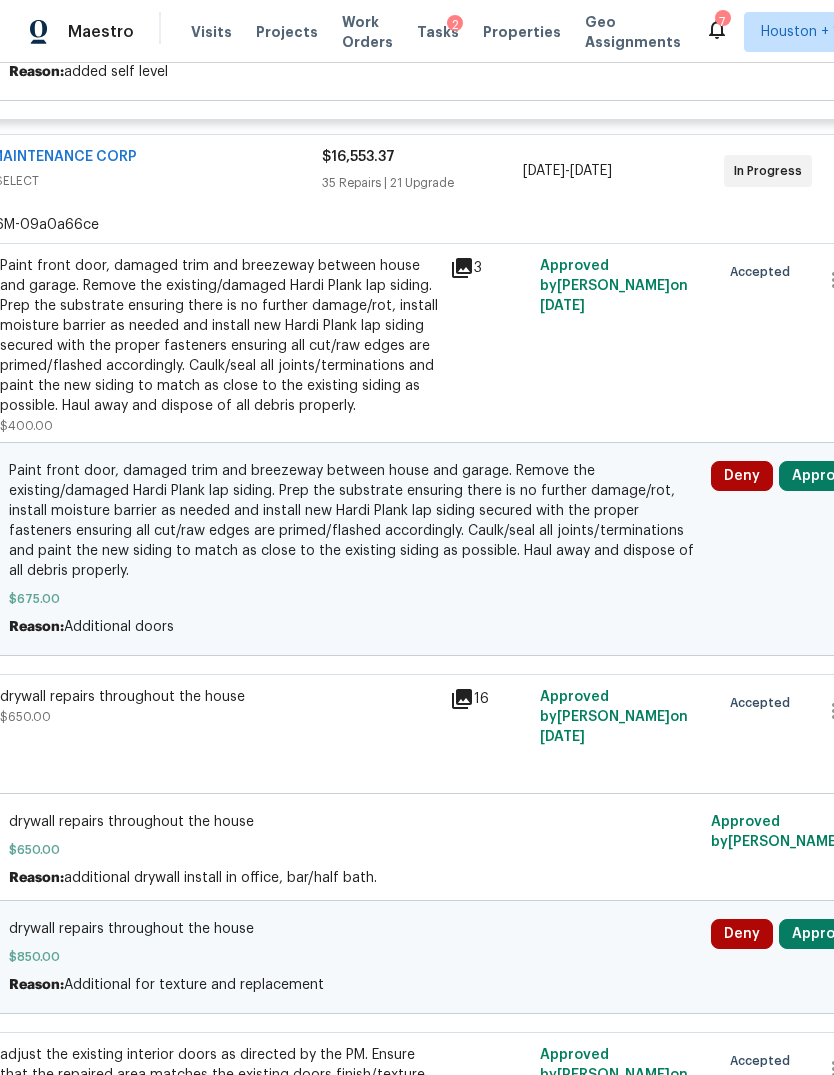 scroll, scrollTop: 1515, scrollLeft: 215, axis: both 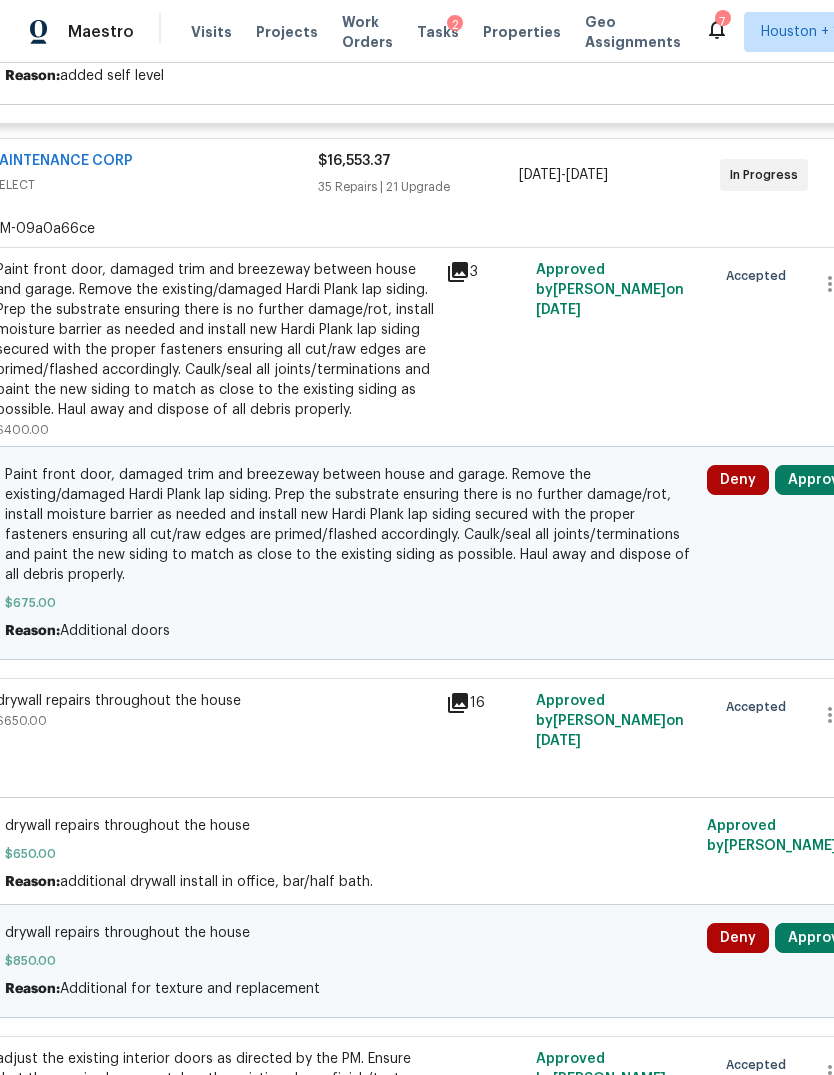 click on "Approve" at bounding box center (818, 480) 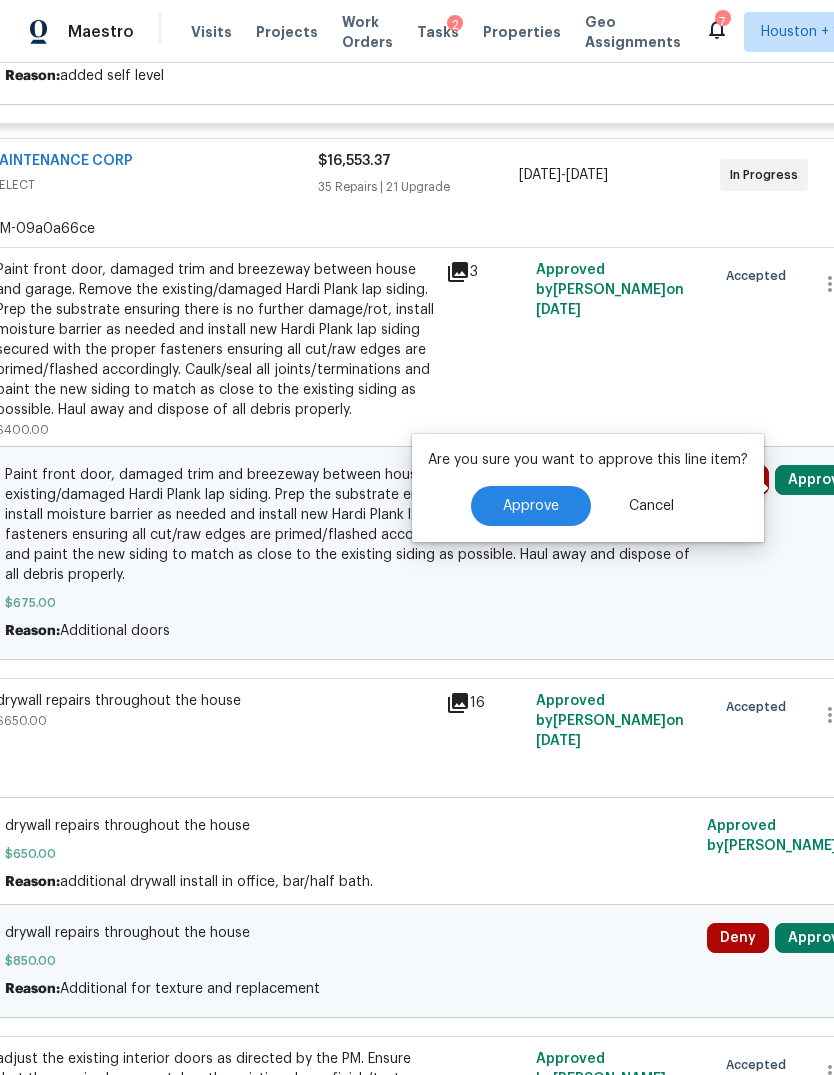 click on "Approve" at bounding box center (531, 506) 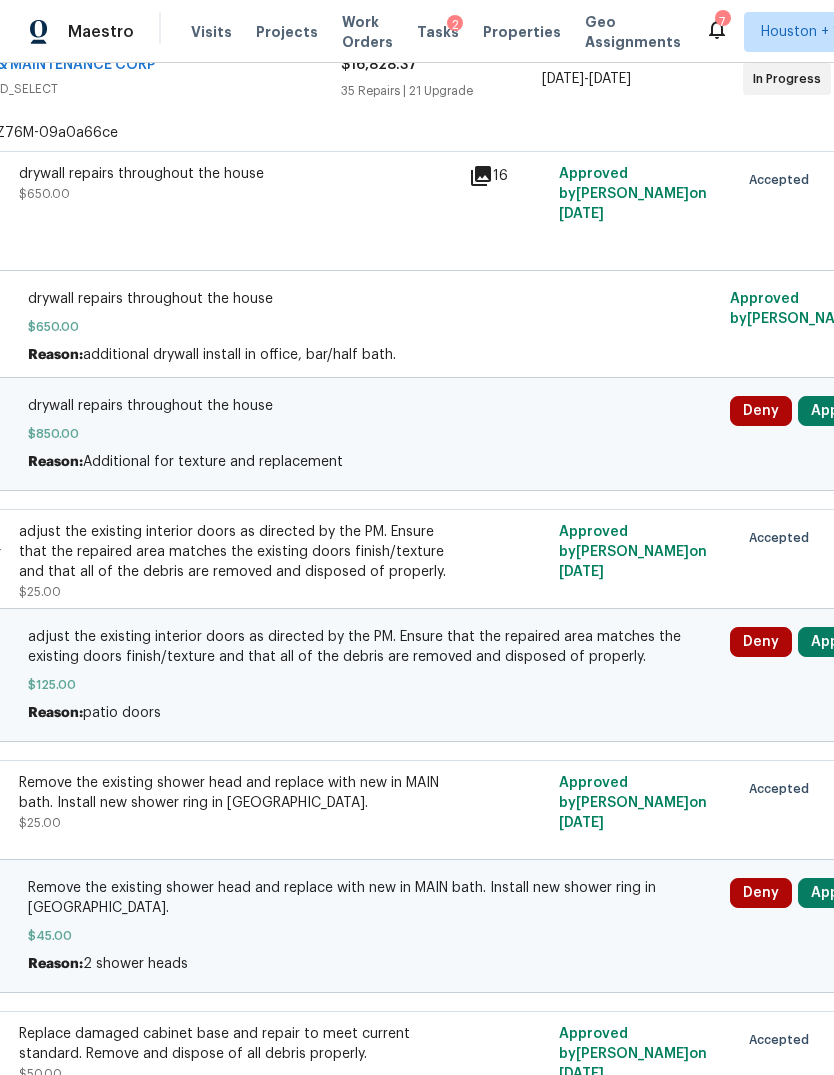 scroll, scrollTop: 1542, scrollLeft: 111, axis: both 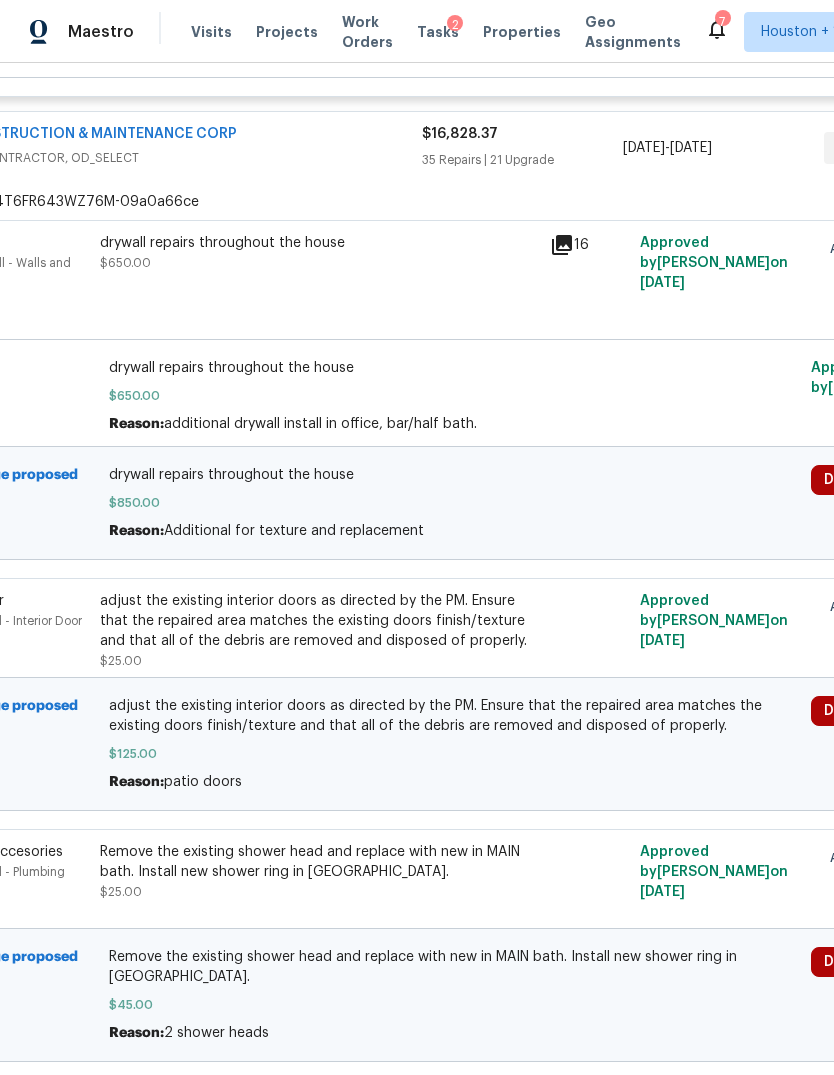 click on "$650.00" at bounding box center (454, 396) 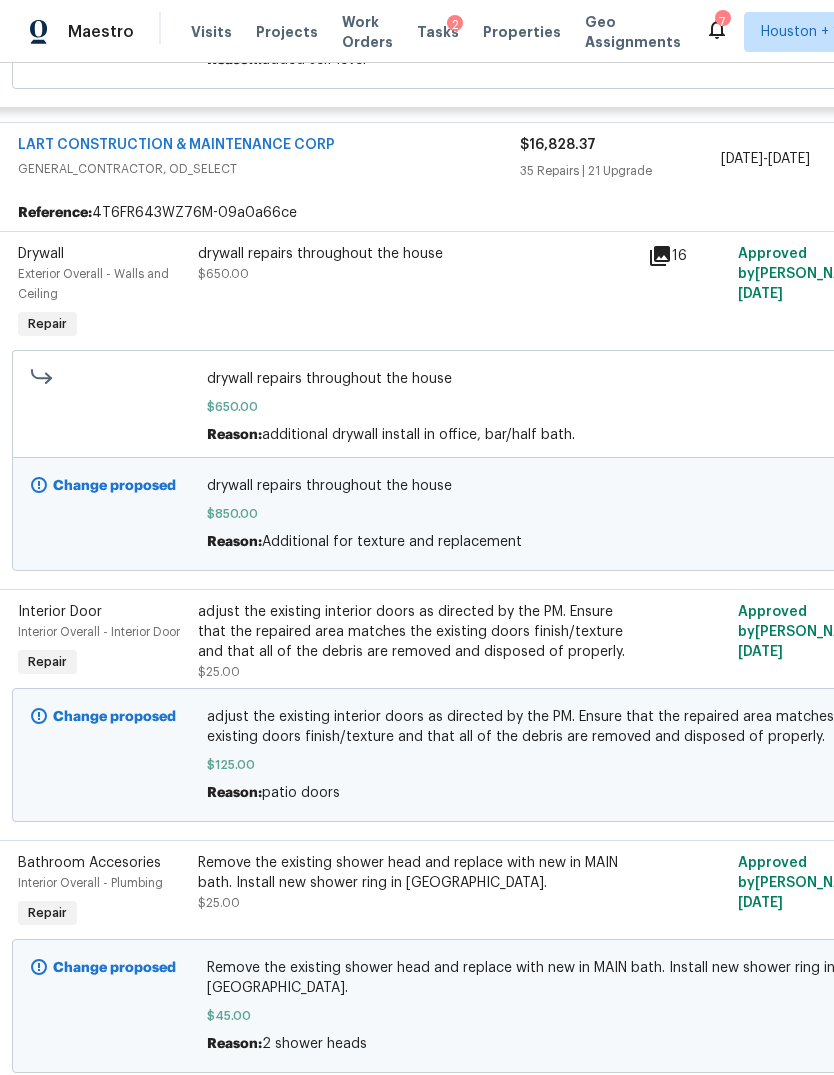 scroll, scrollTop: 1532, scrollLeft: 7, axis: both 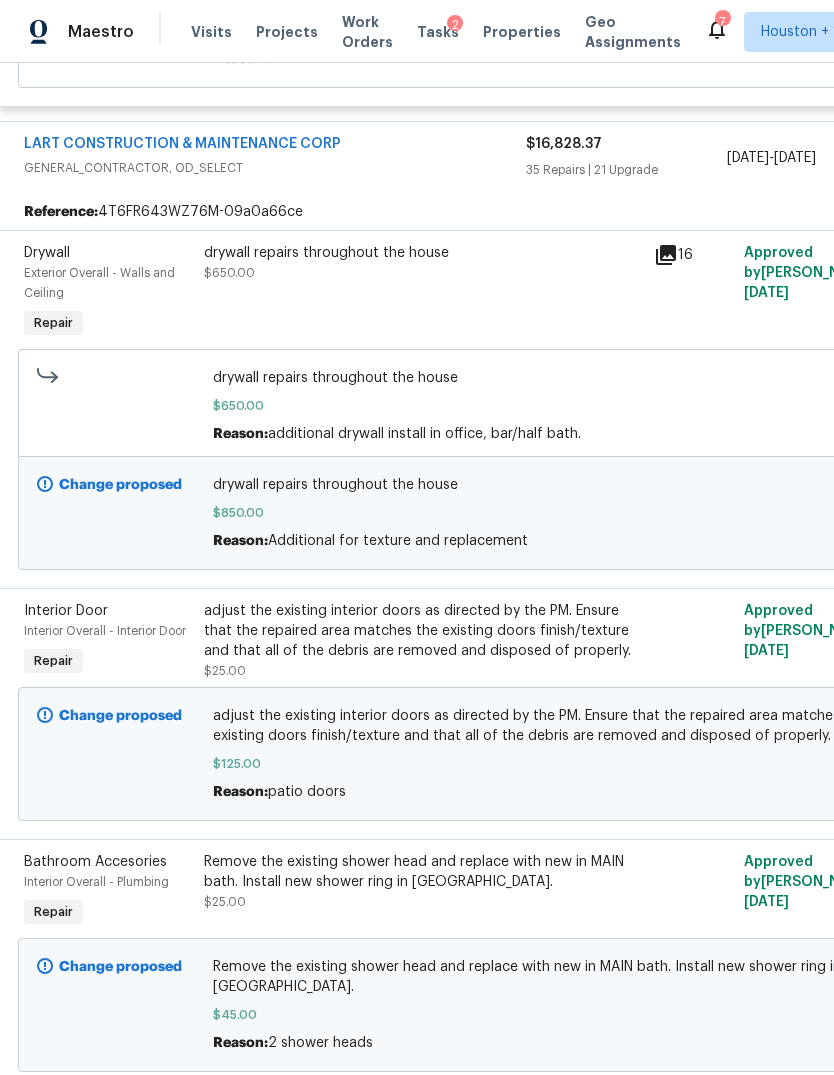 click on "drywall repairs throughout the house" at bounding box center [423, 253] 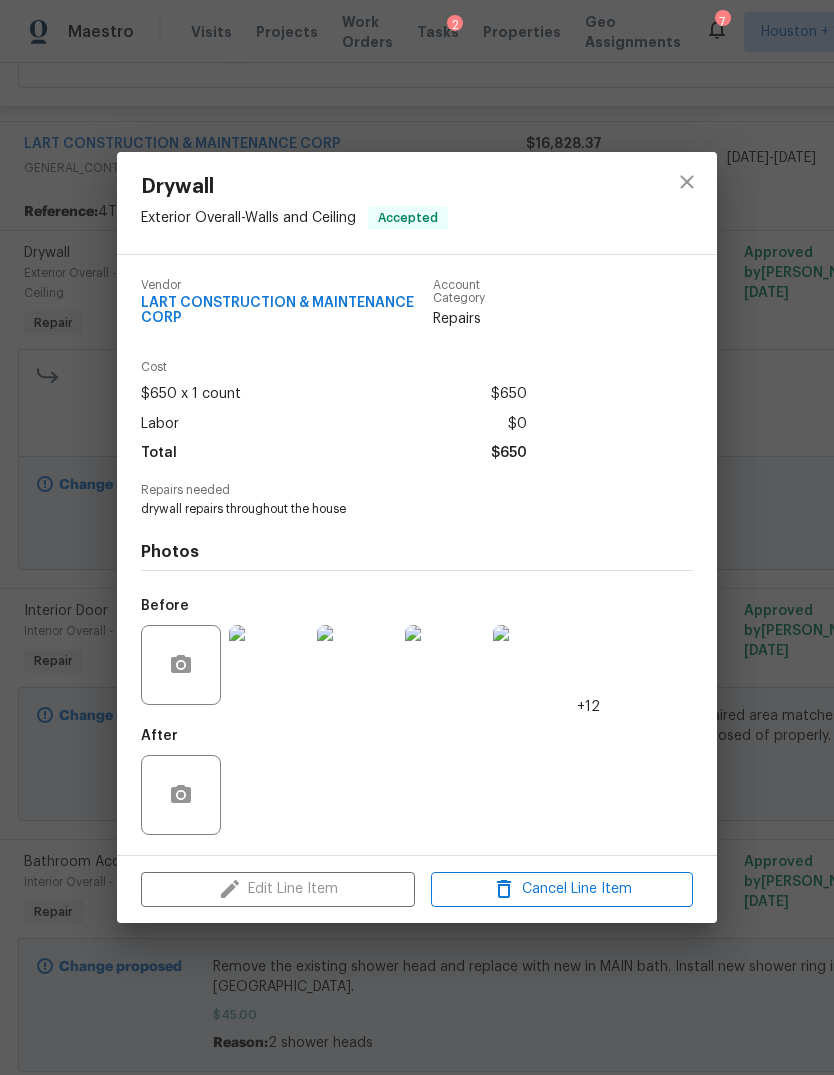click at bounding box center (269, 665) 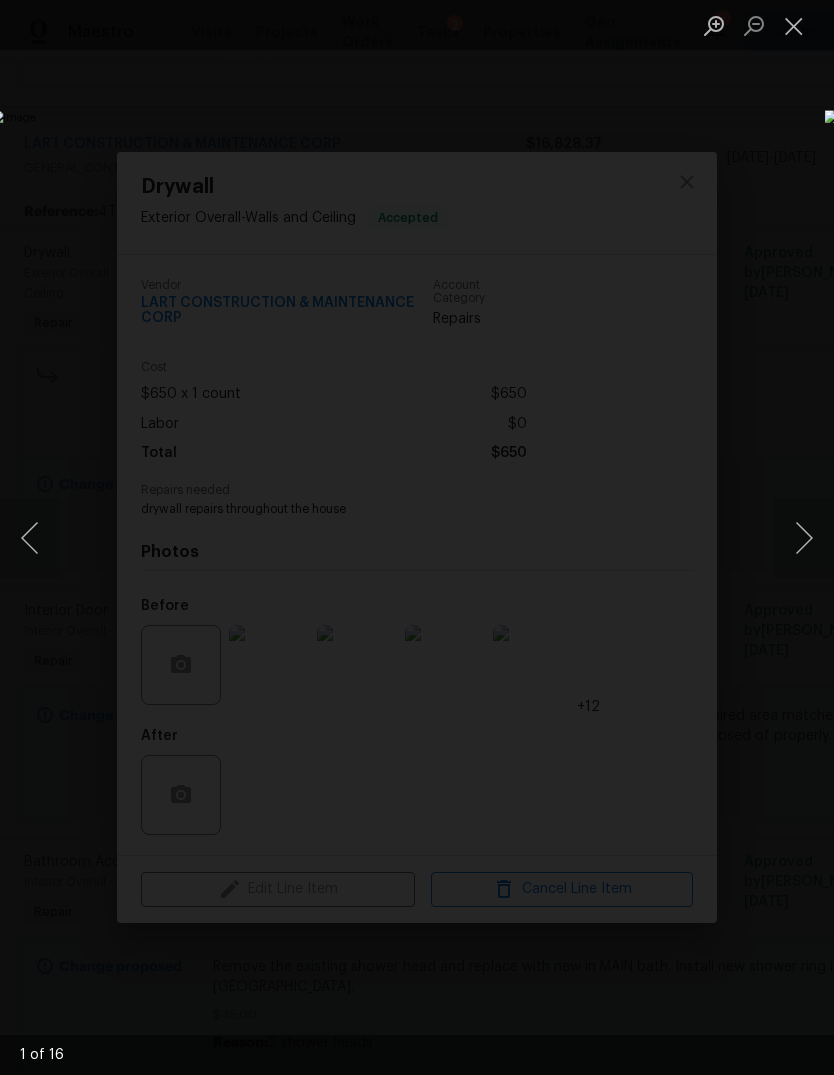 click at bounding box center (804, 538) 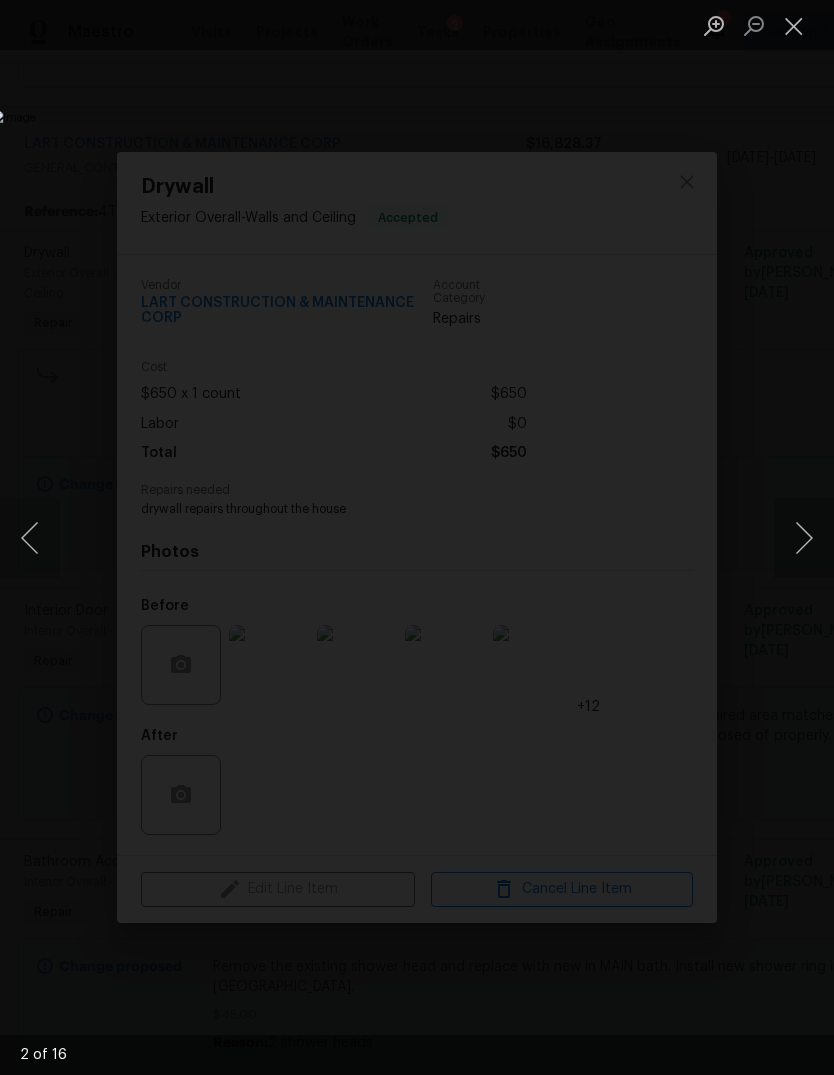 click at bounding box center (804, 538) 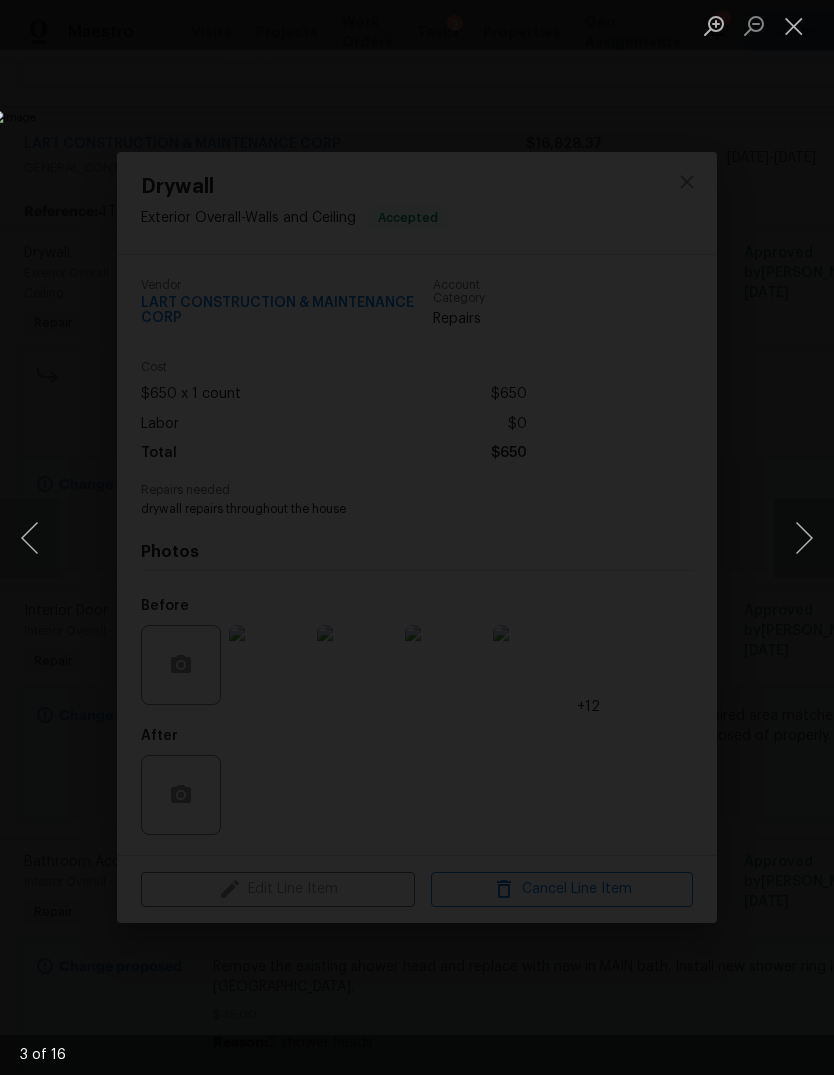 click at bounding box center [804, 538] 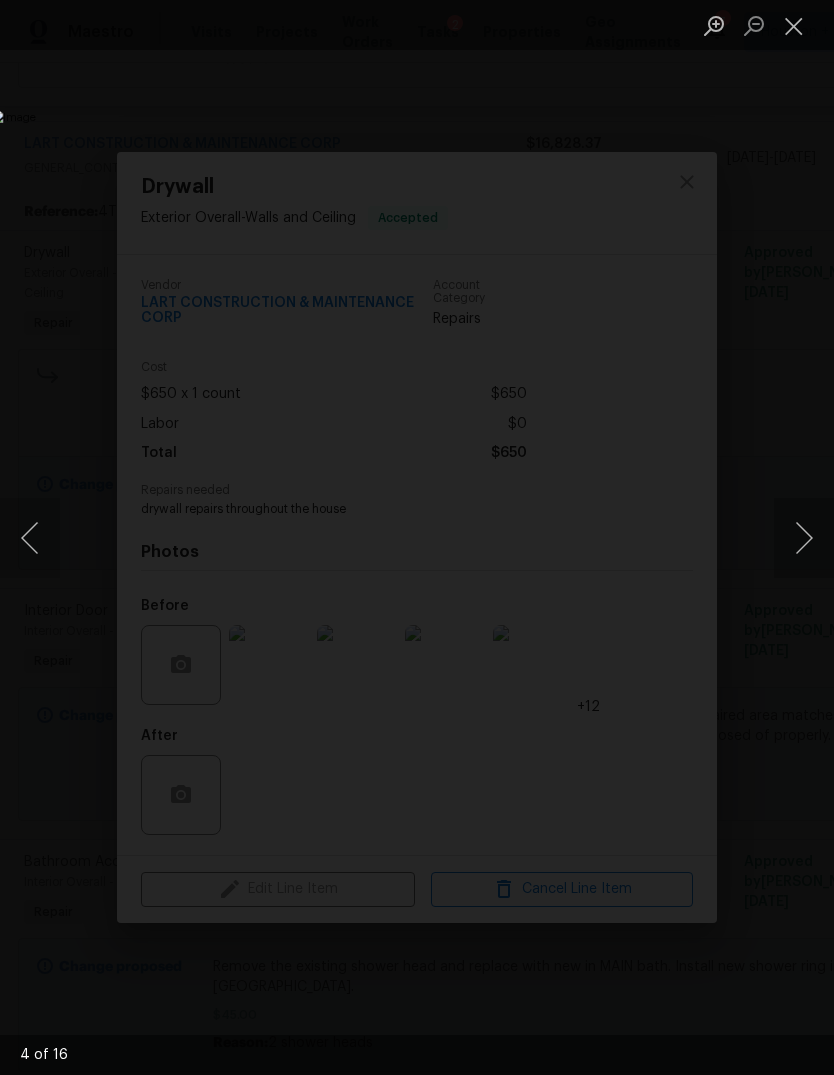 click at bounding box center (804, 538) 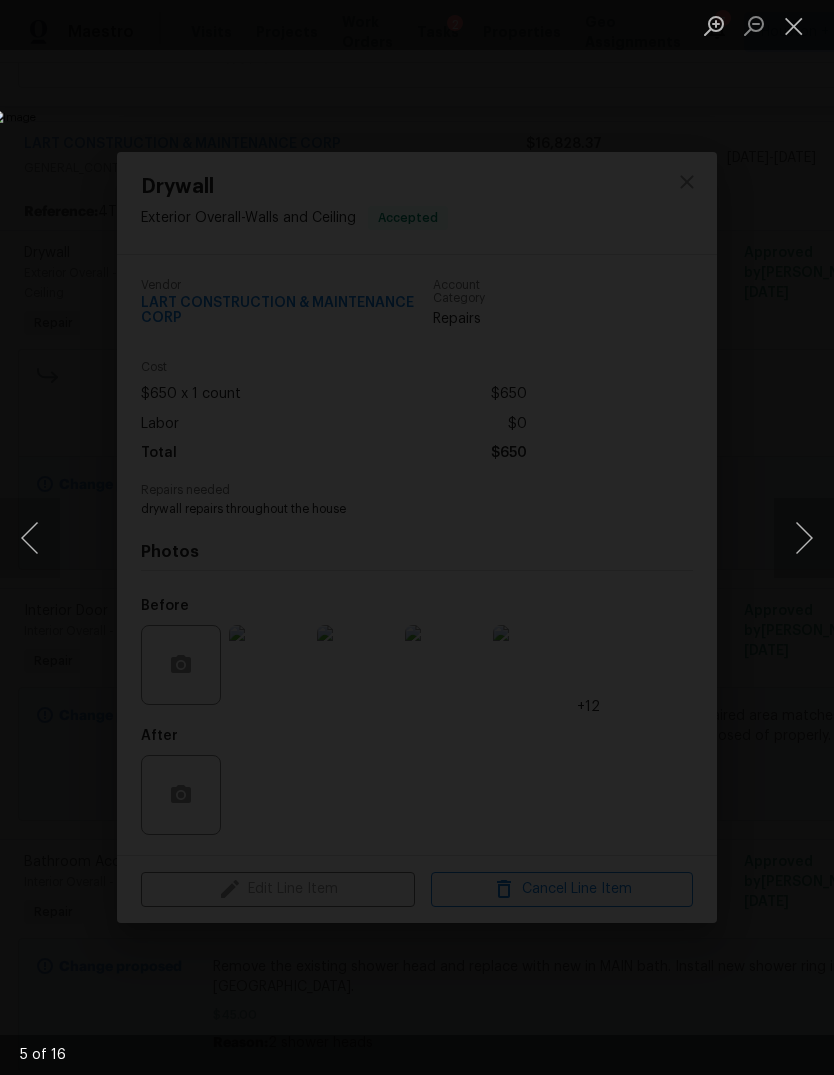 click at bounding box center (804, 538) 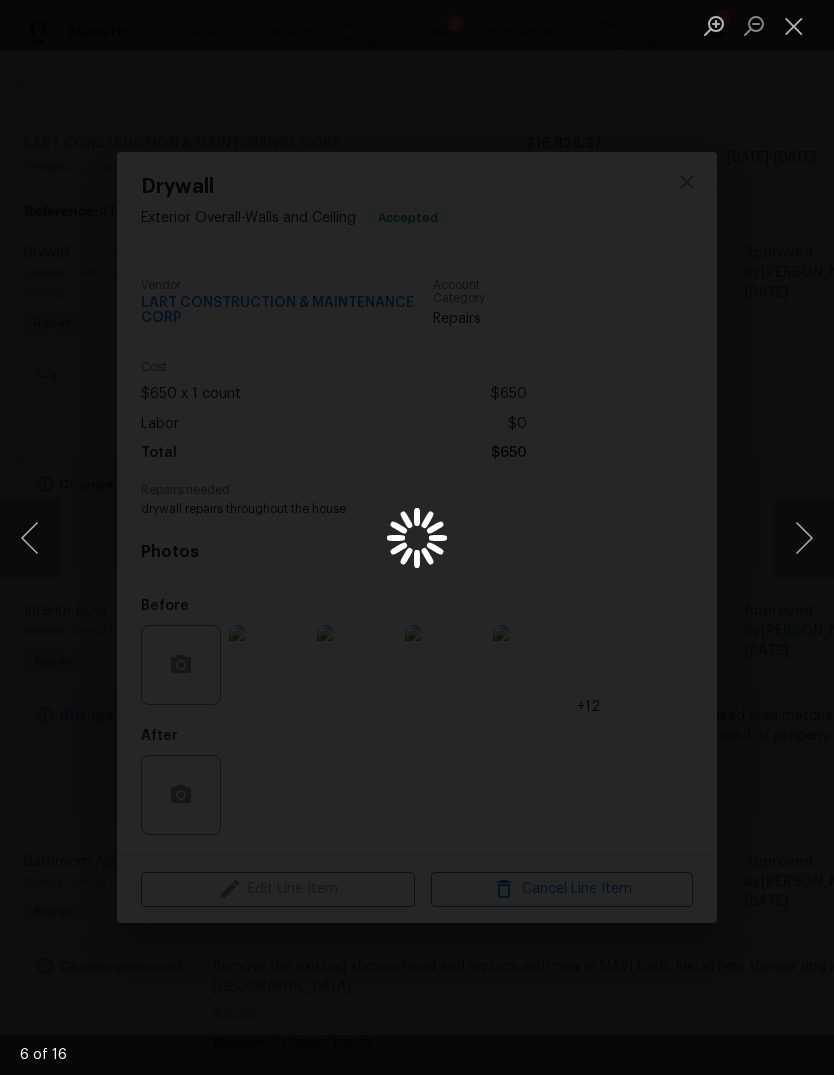 click at bounding box center [804, 538] 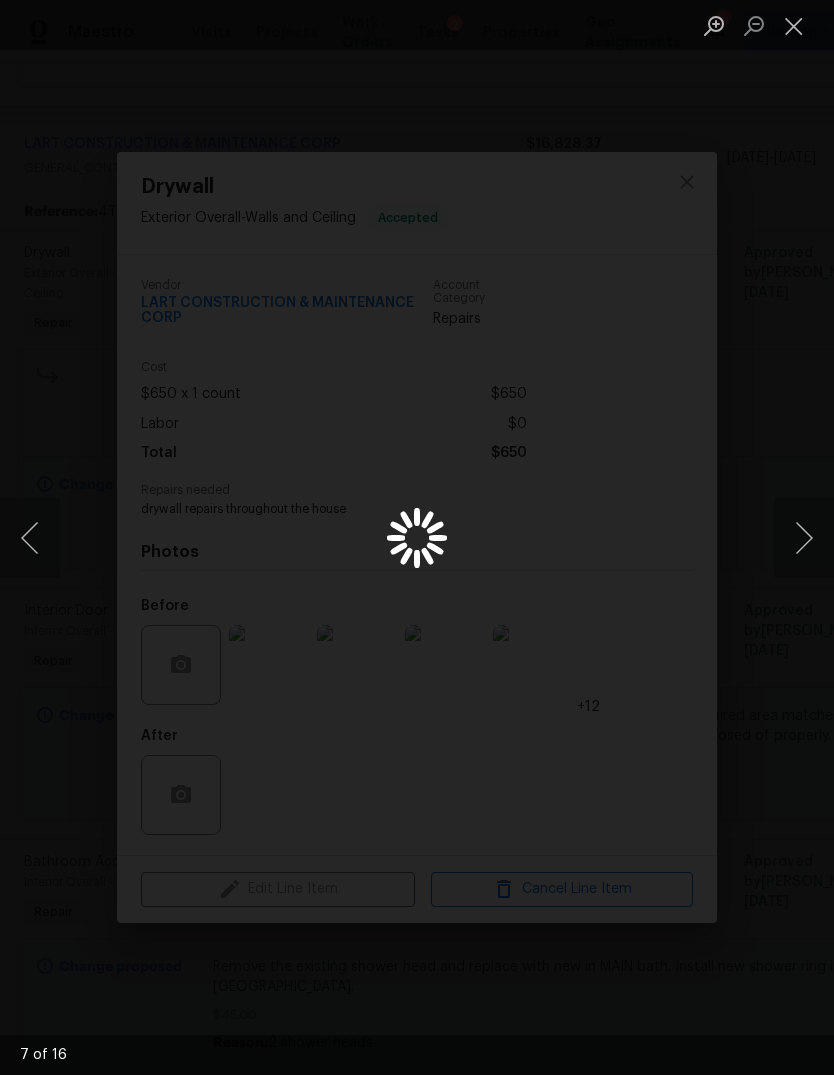 click at bounding box center [804, 538] 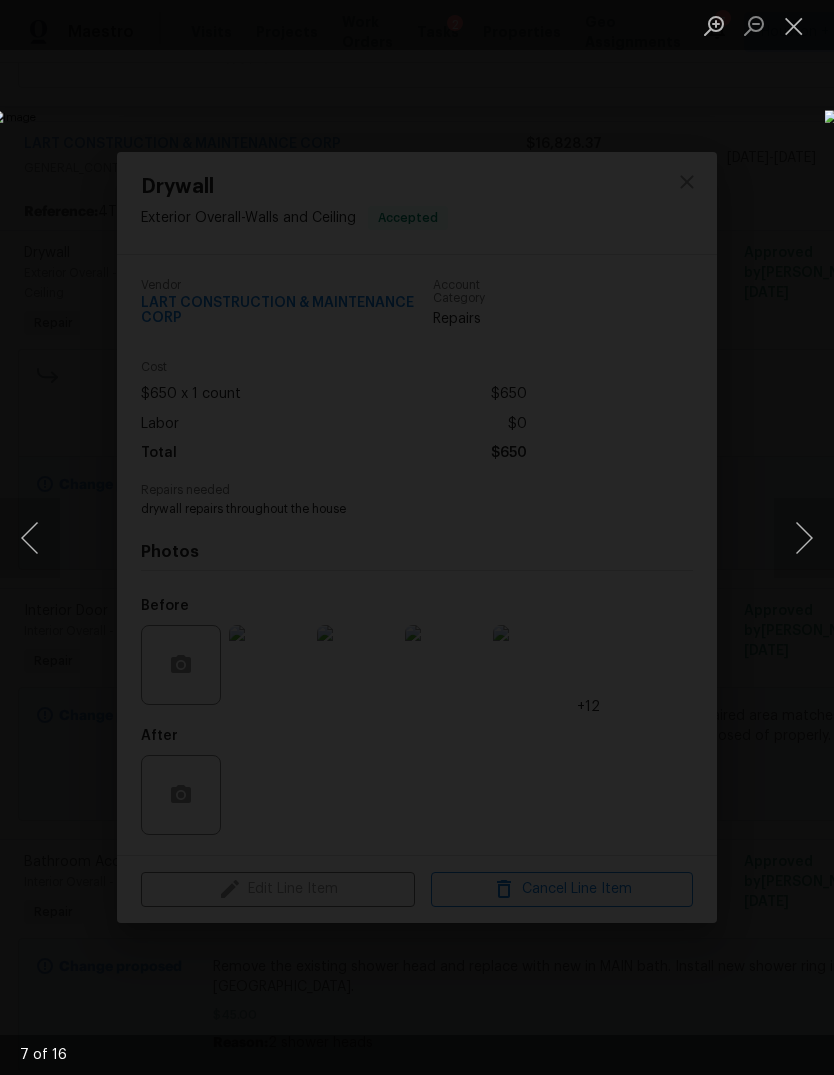 click at bounding box center (804, 538) 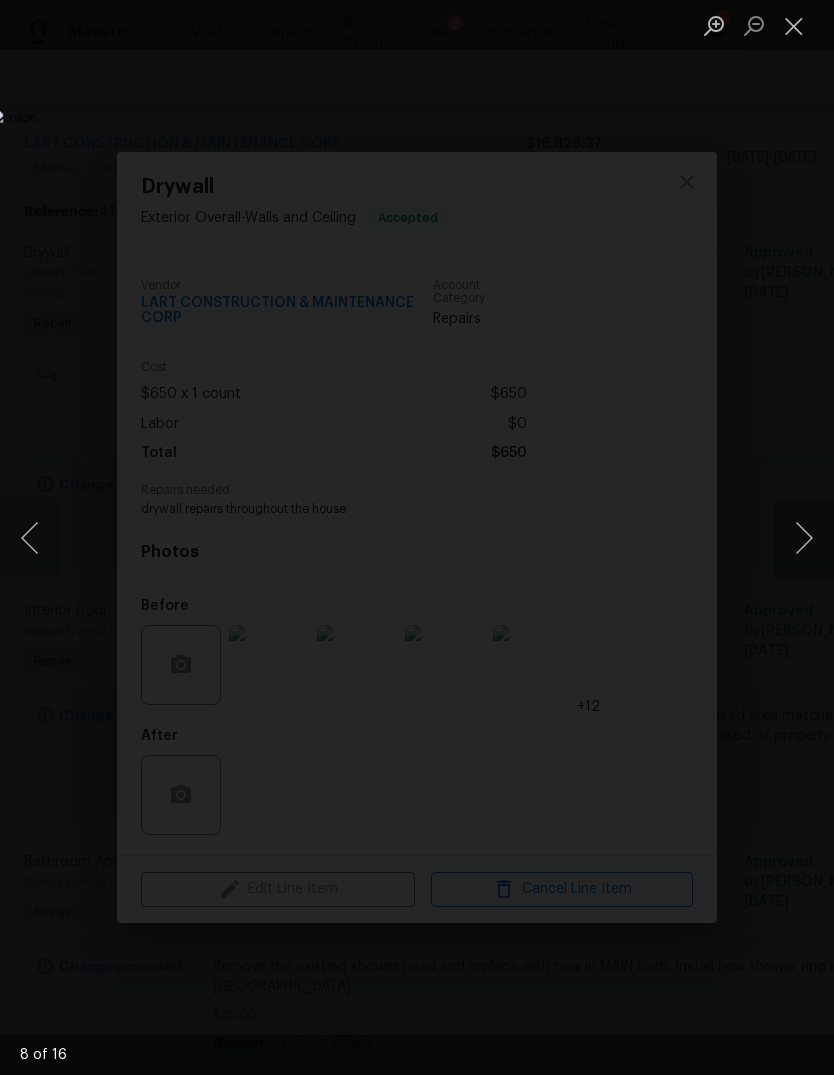 click at bounding box center (804, 538) 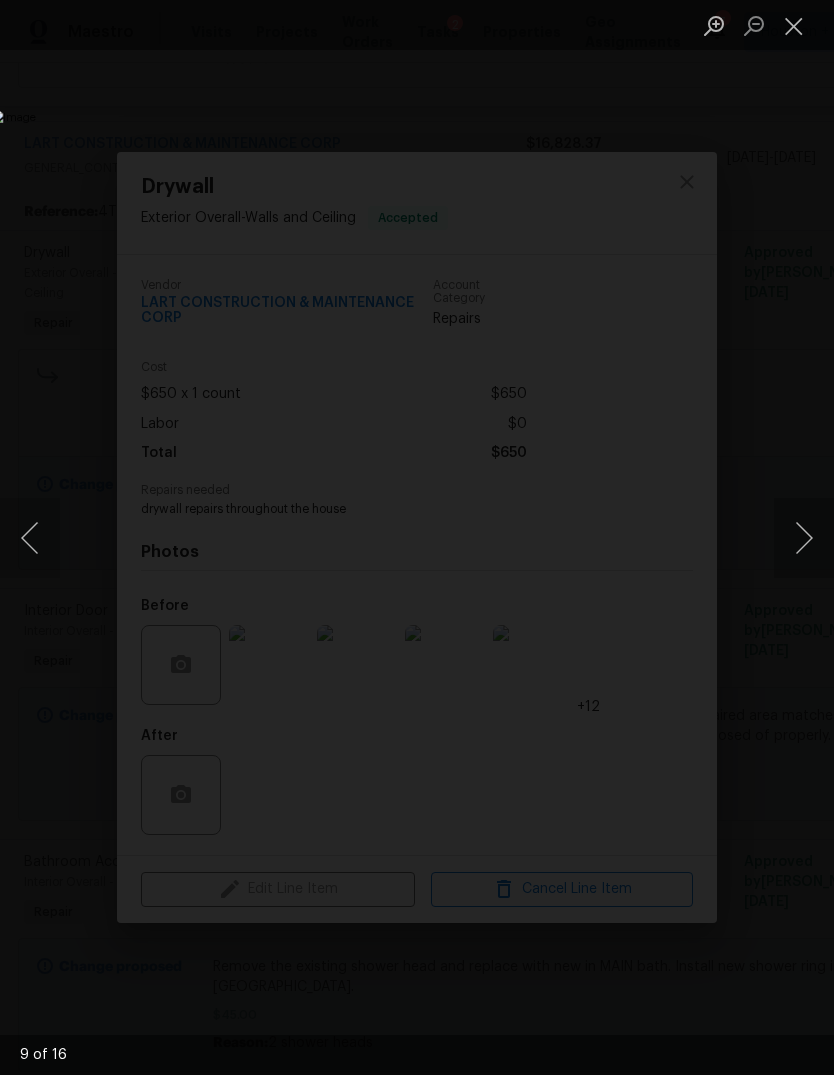 click at bounding box center [804, 538] 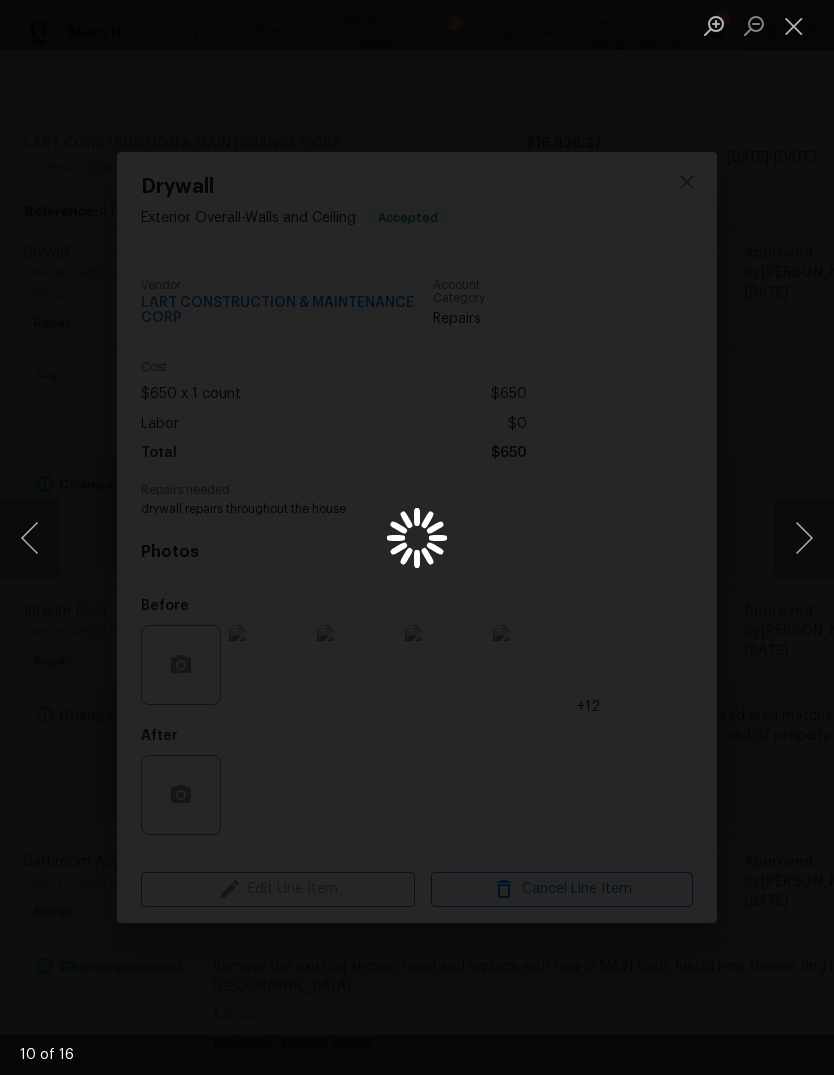 click at bounding box center [804, 538] 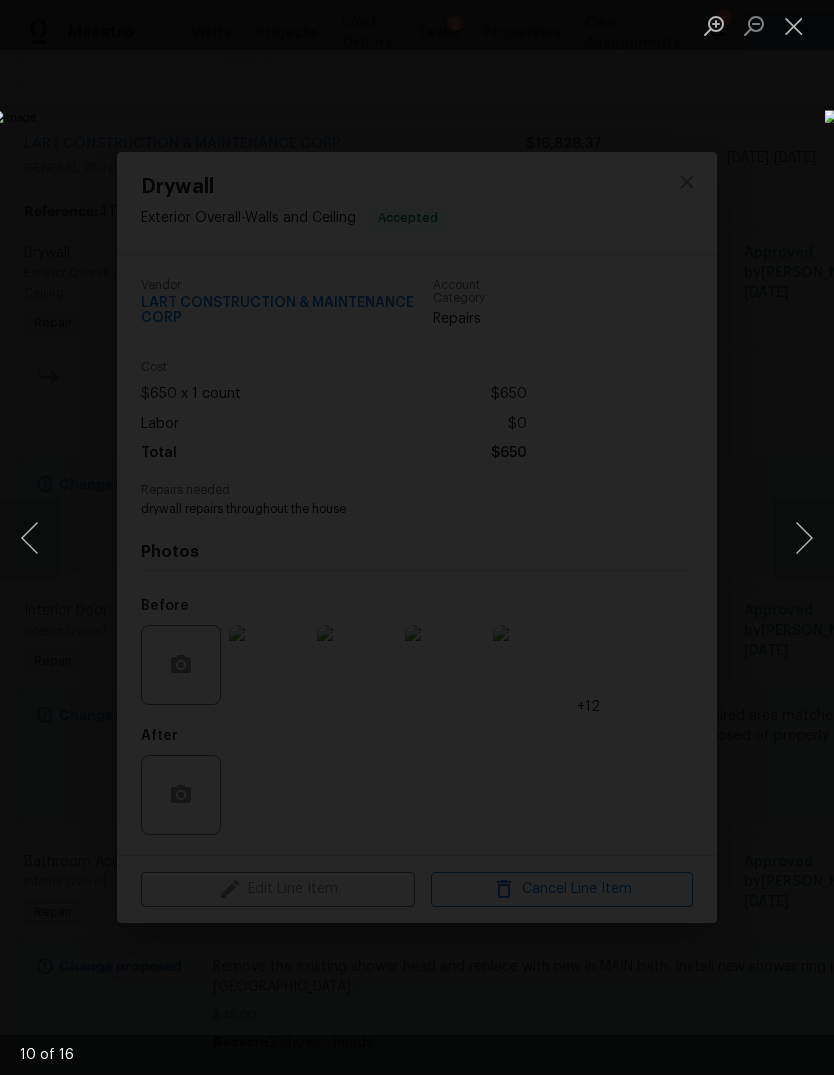 click at bounding box center (804, 538) 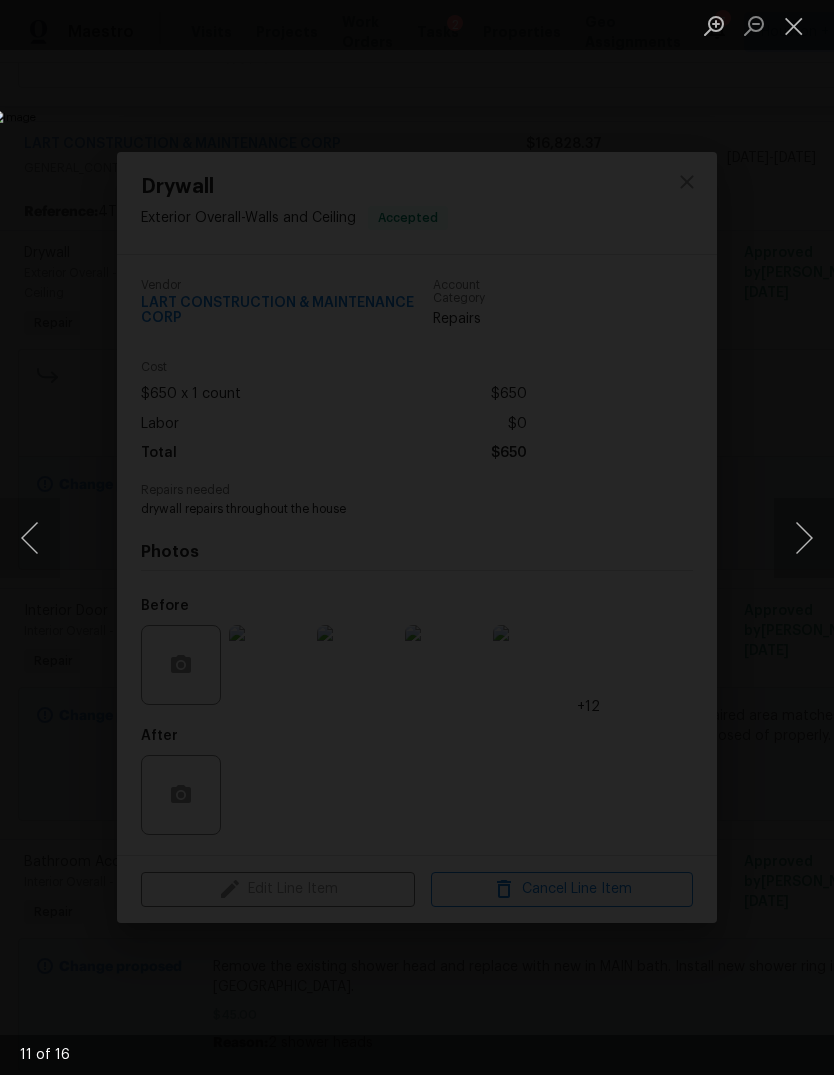 click at bounding box center (804, 538) 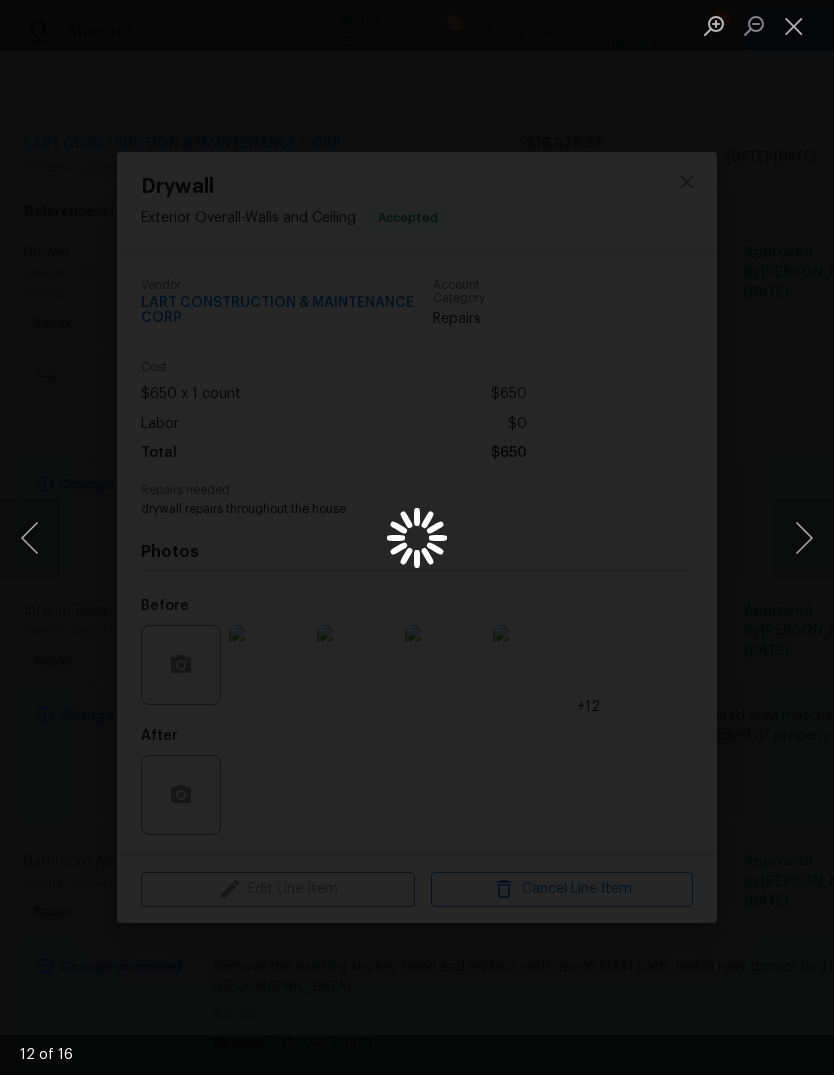 click at bounding box center [804, 538] 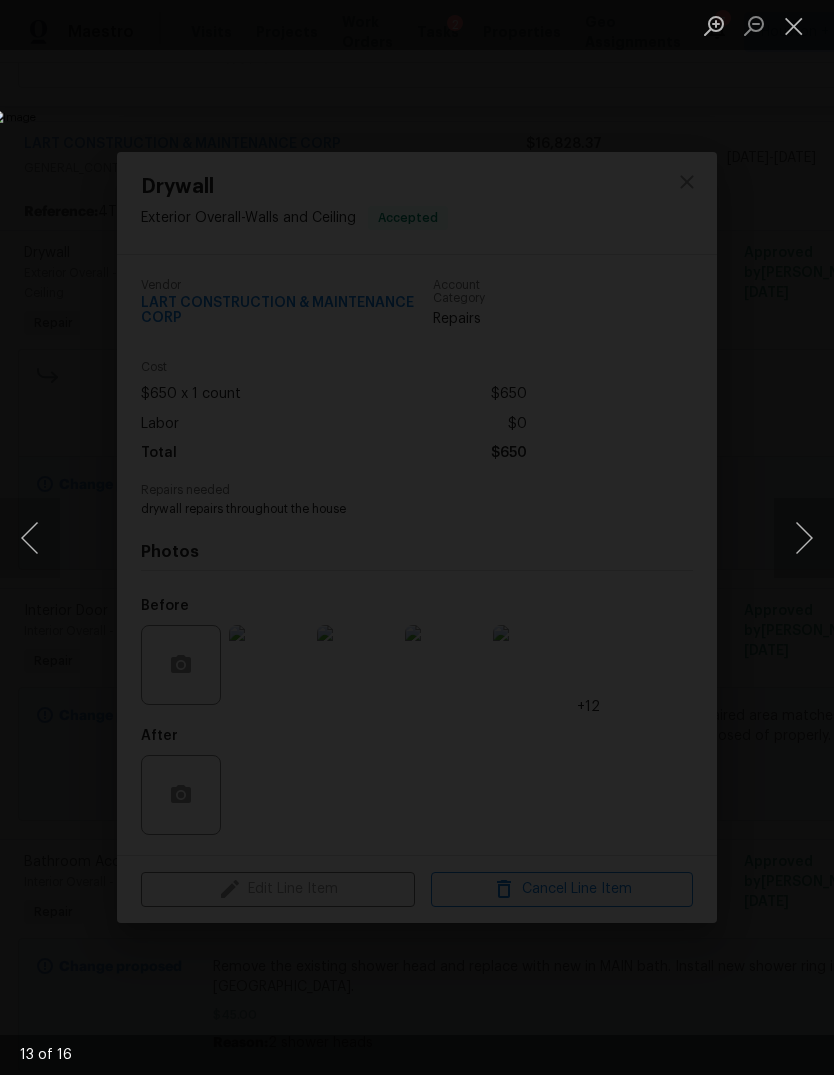 click at bounding box center [804, 538] 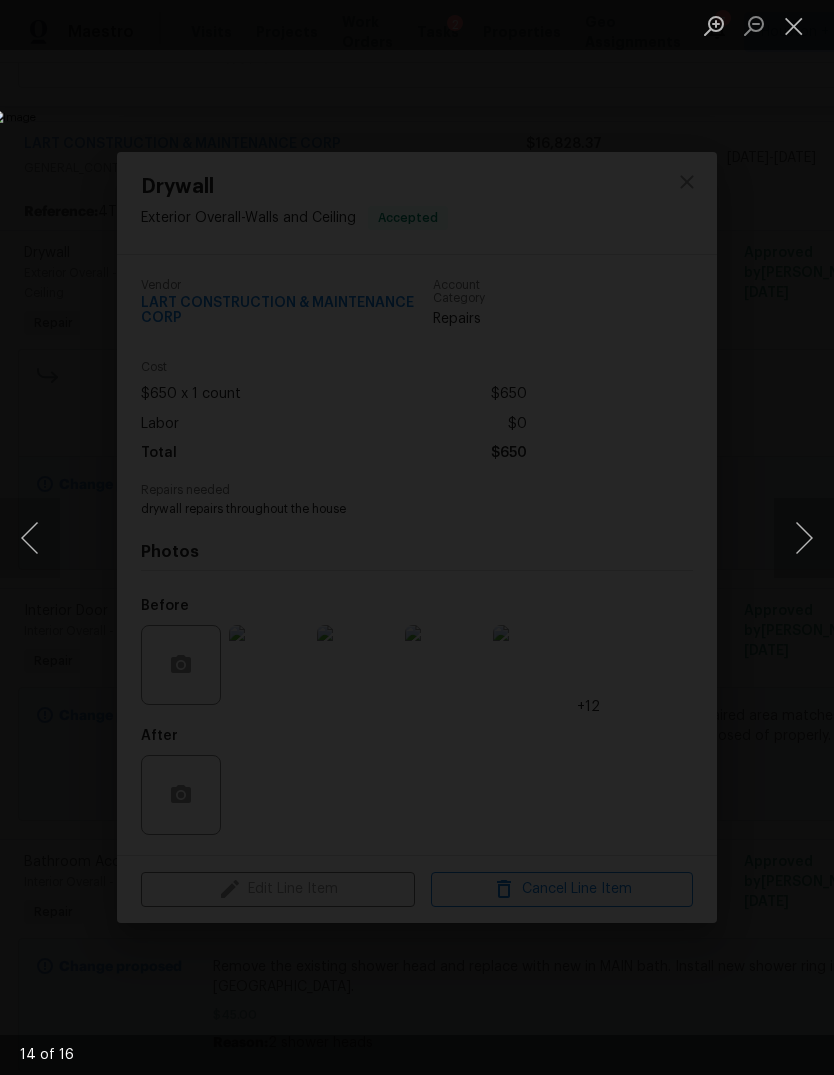 click at bounding box center [804, 538] 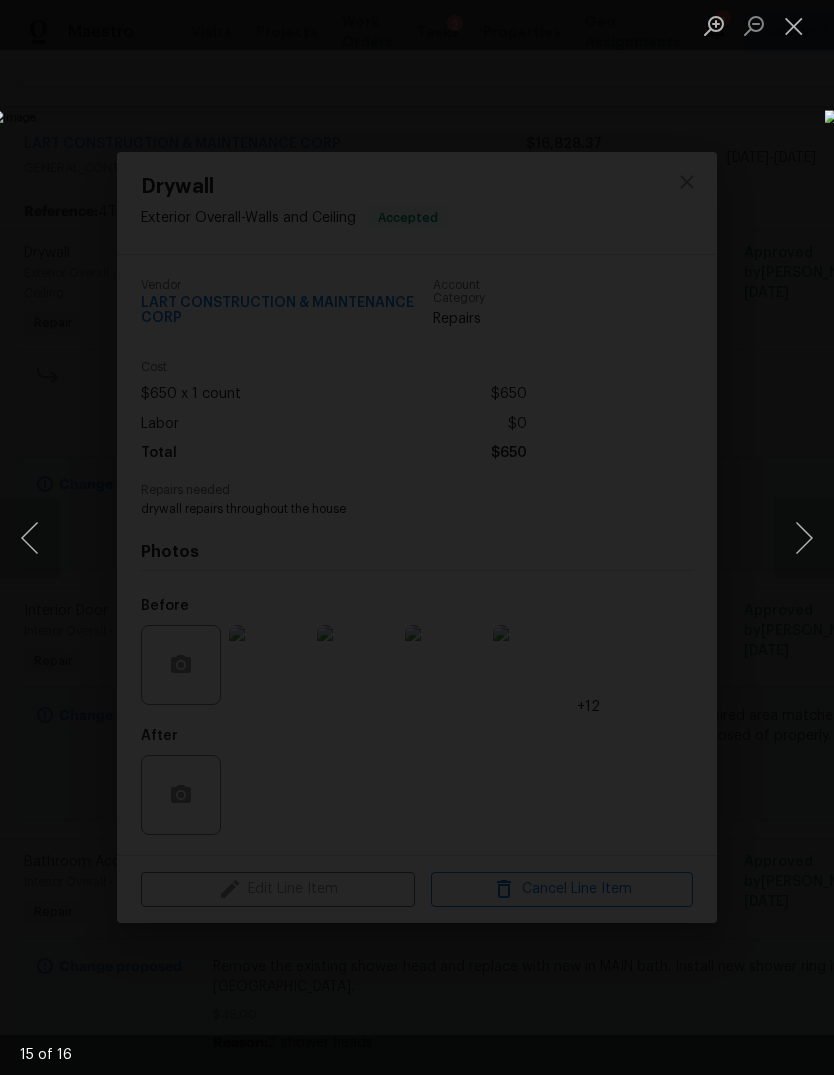 click at bounding box center (804, 538) 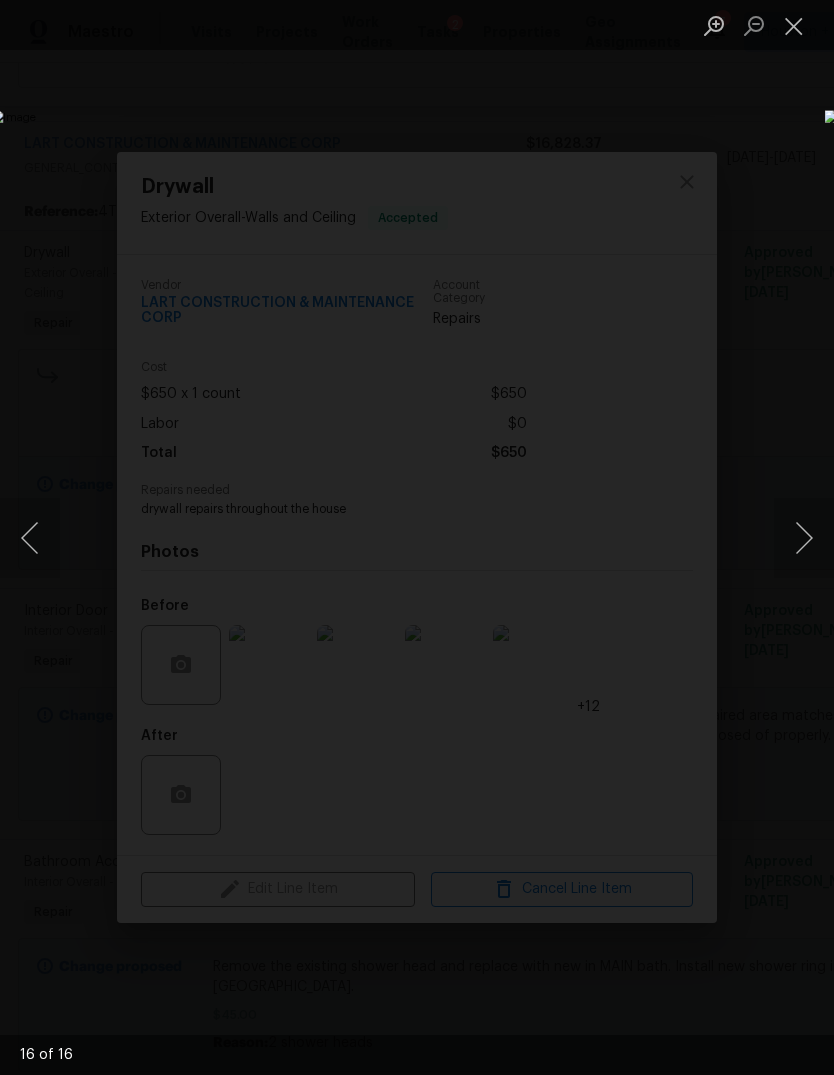click at bounding box center [804, 538] 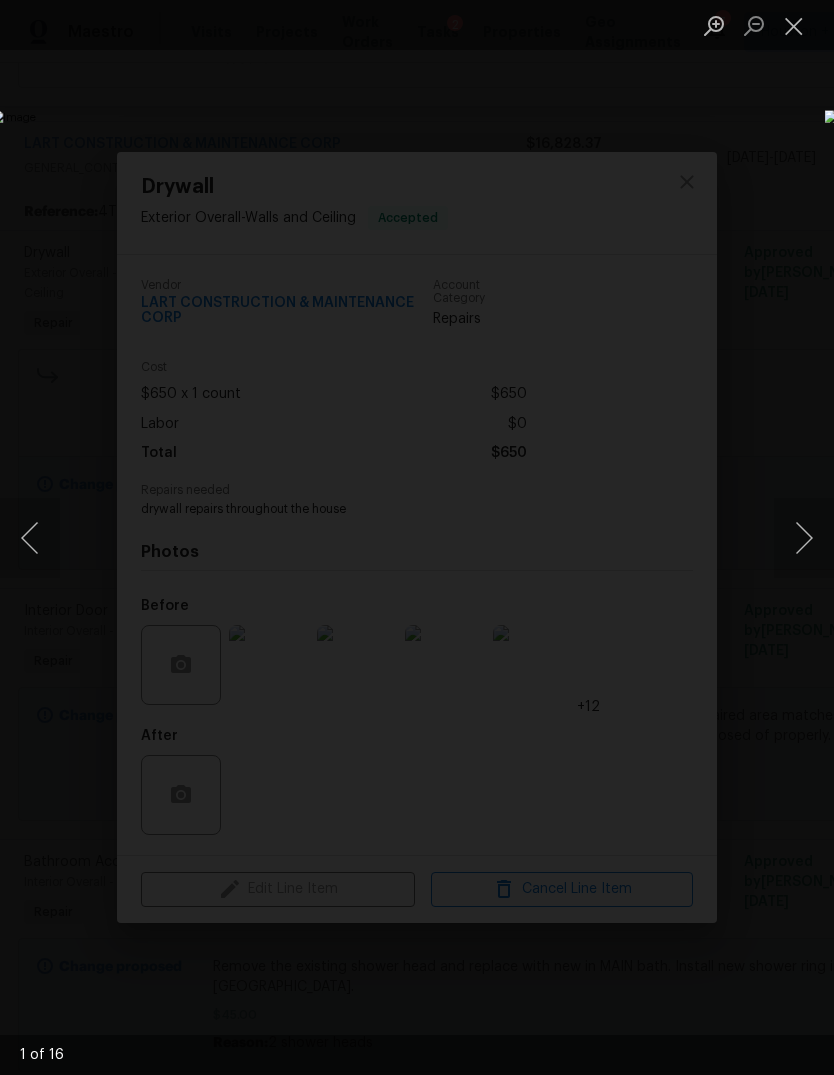 click at bounding box center (804, 538) 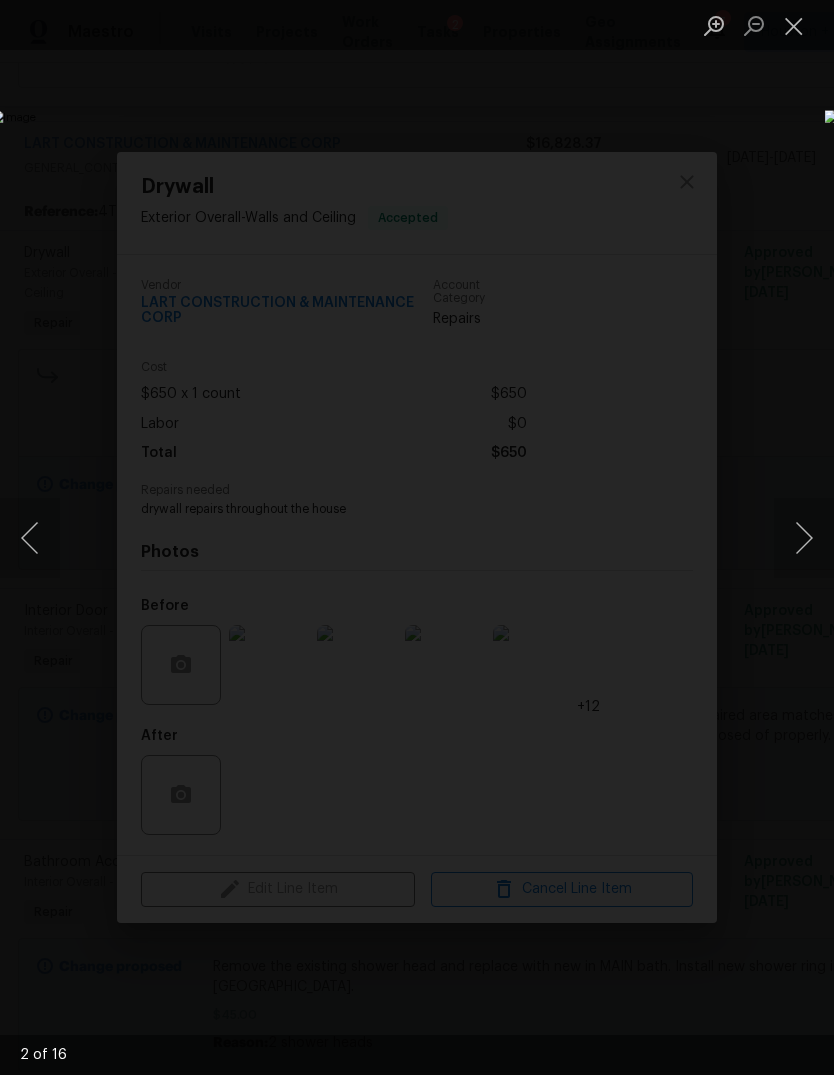 click at bounding box center [804, 538] 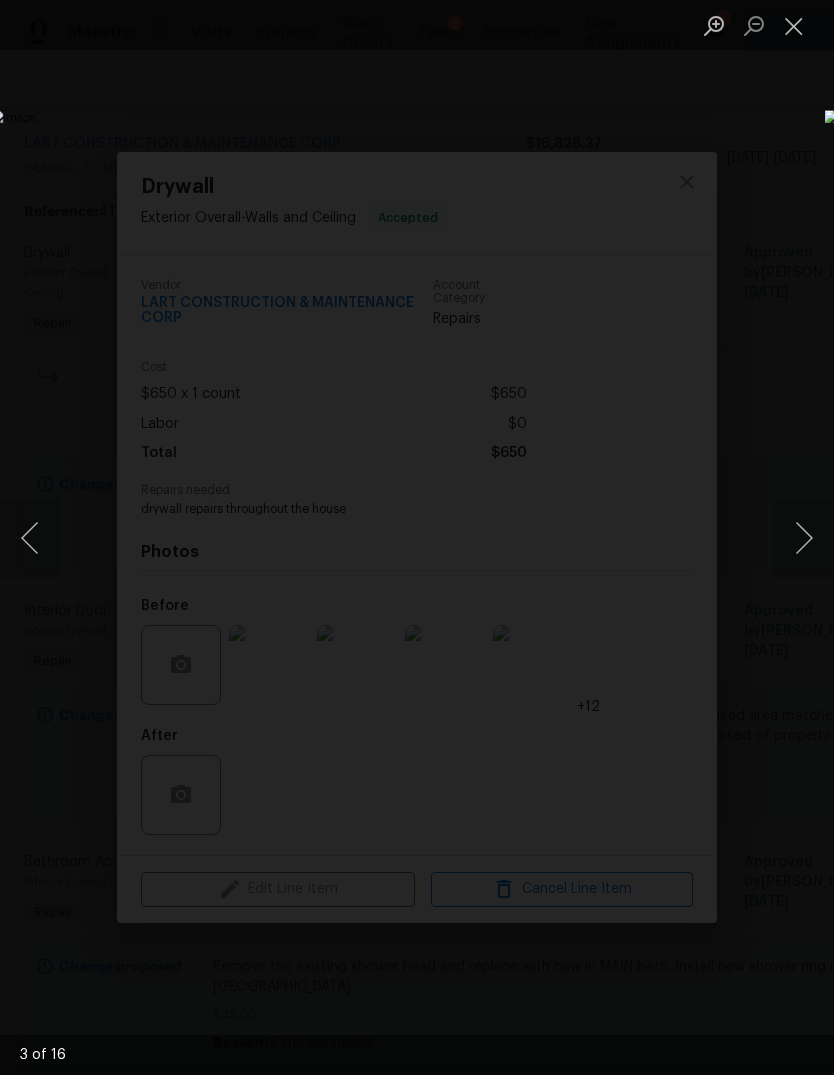 click at bounding box center (417, 537) 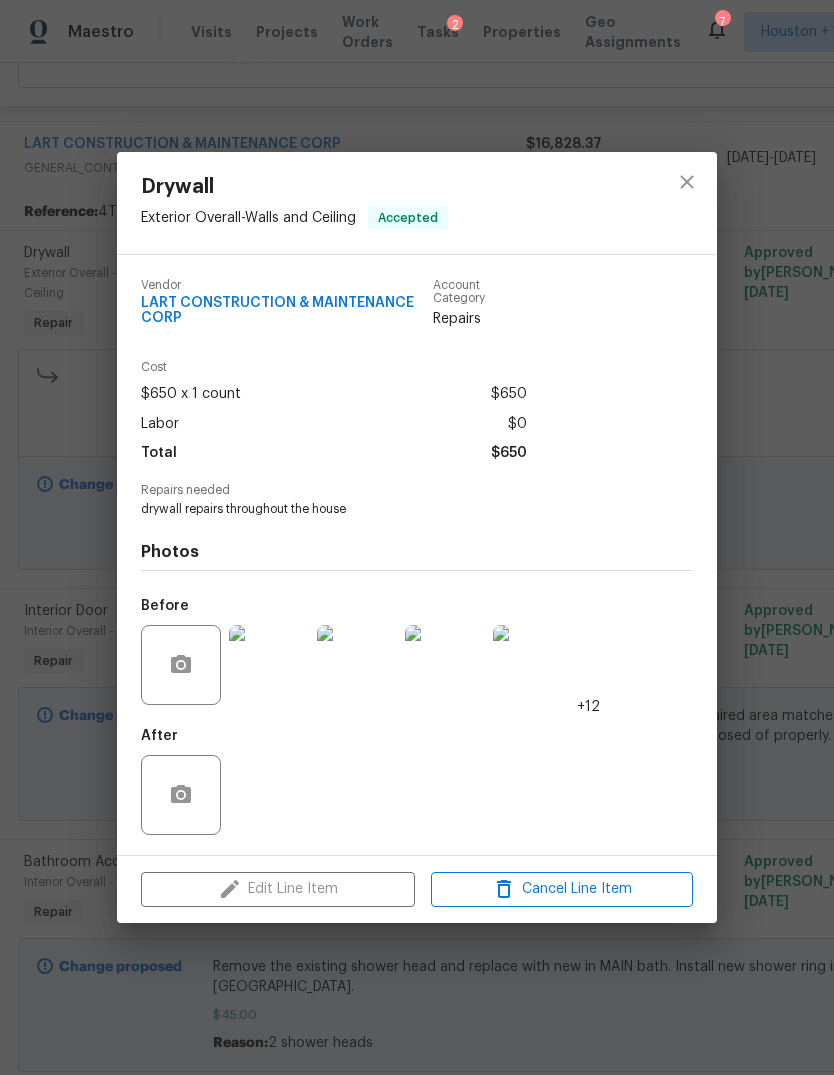 click on "Drywall Exterior Overall  -  Walls and Ceiling Accepted Vendor LART CONSTRUCTION & MAINTENANCE CORP Account Category Repairs Cost $650 x 1 count $650 Labor $0 Total $650 Repairs needed drywall repairs throughout the house Photos Before  +12 After  Edit Line Item  Cancel Line Item" at bounding box center [417, 537] 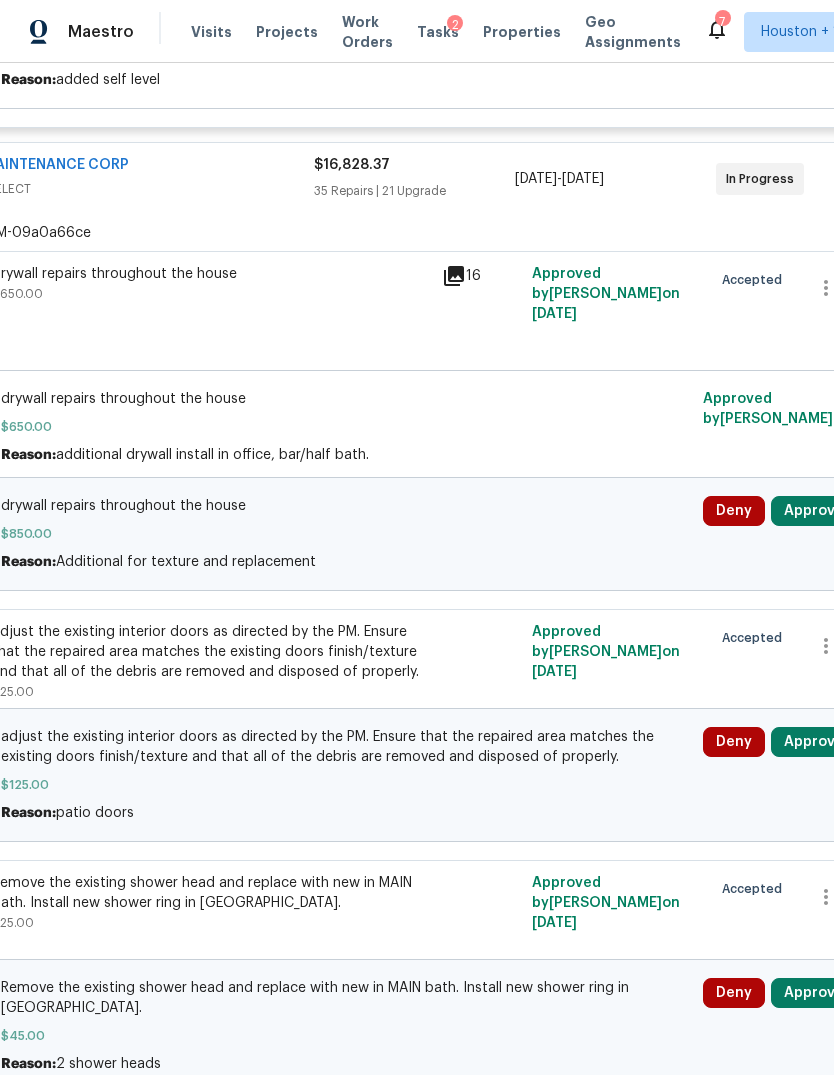 scroll, scrollTop: 1506, scrollLeft: 227, axis: both 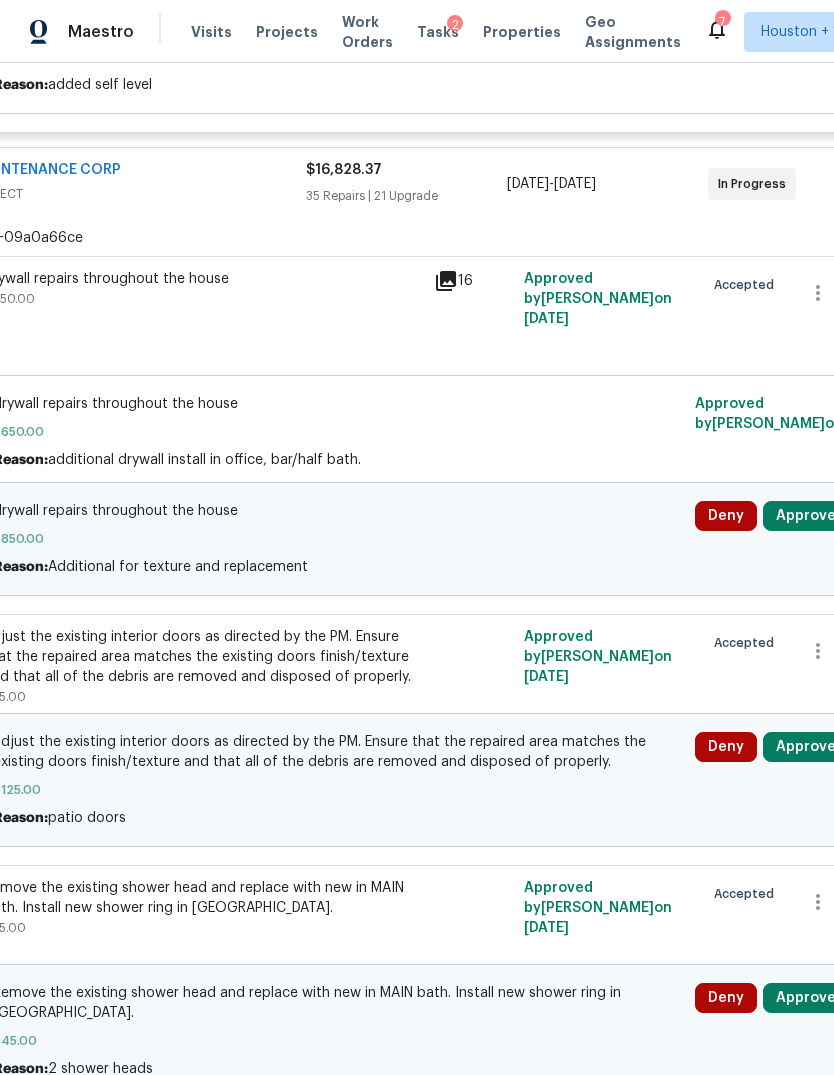 click on "Approve" at bounding box center (806, 516) 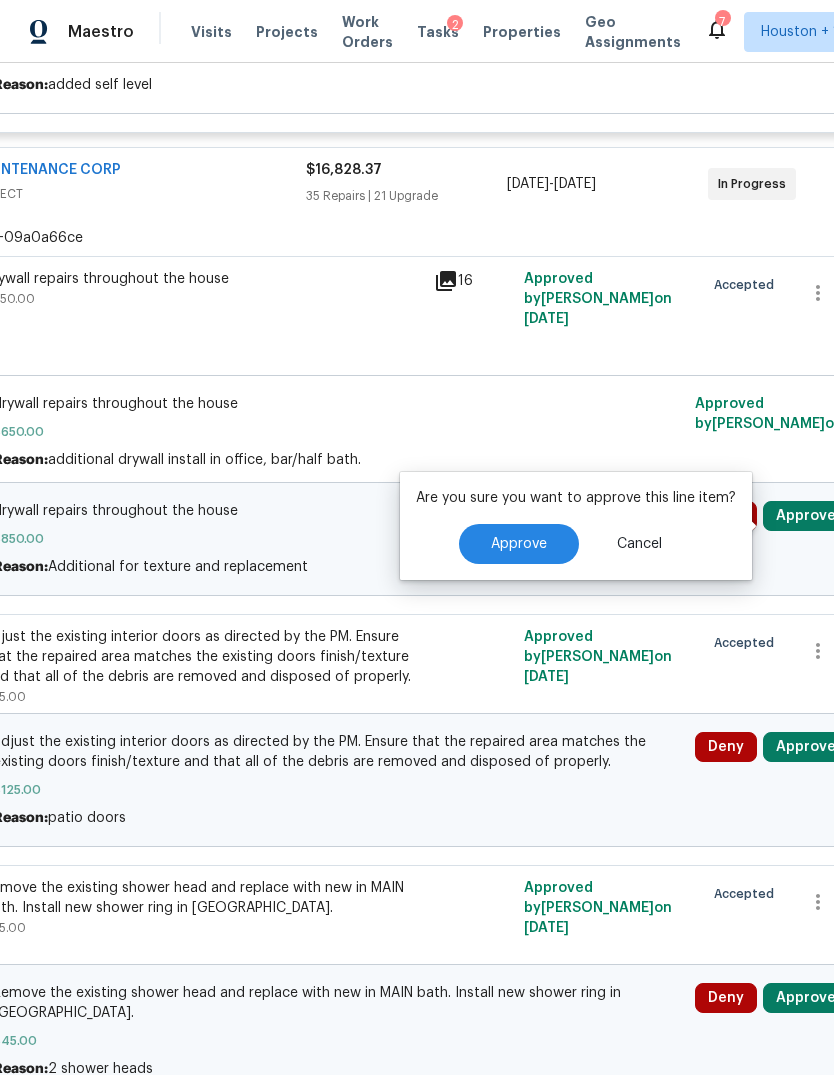 click on "Approve" at bounding box center [519, 544] 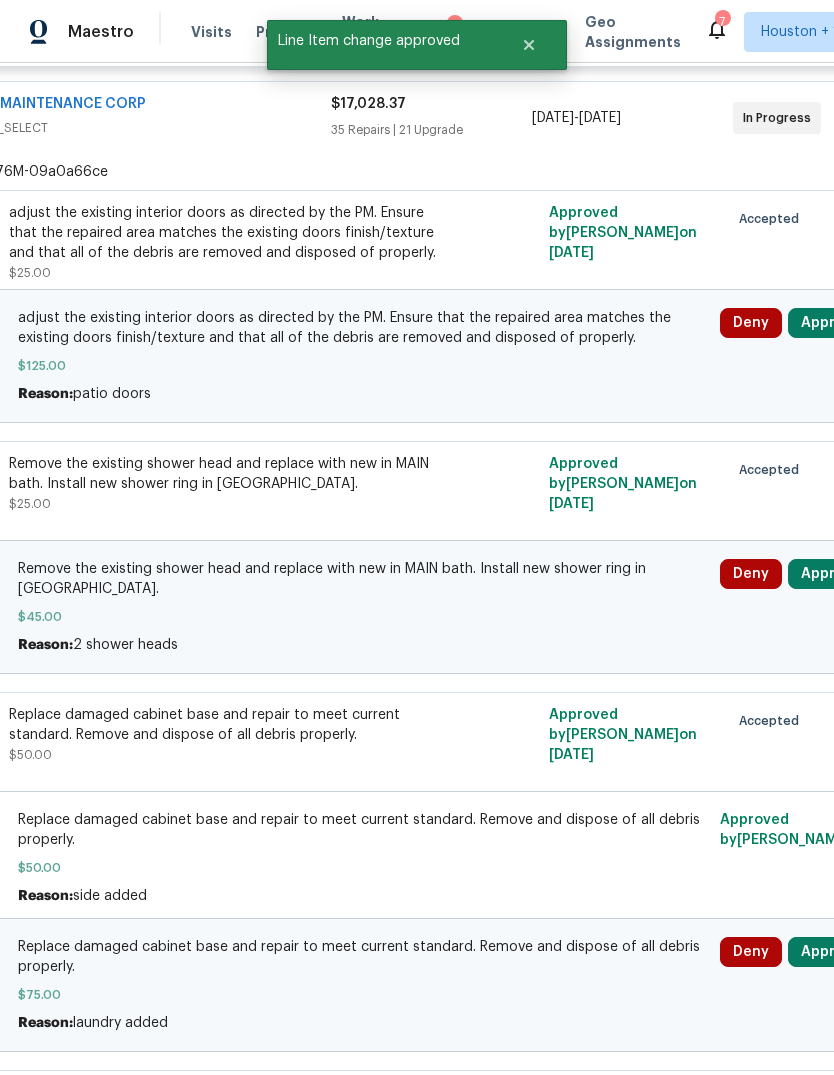 scroll, scrollTop: 1575, scrollLeft: 267, axis: both 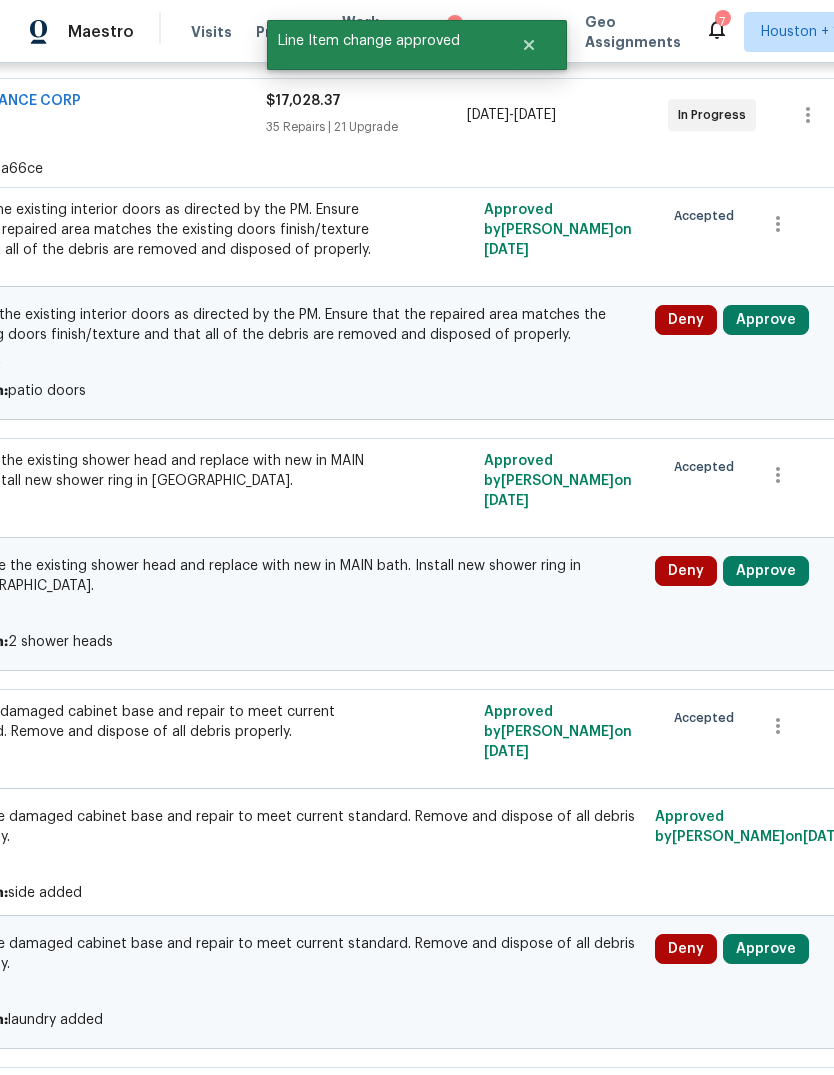 click on "Approve" at bounding box center [766, 571] 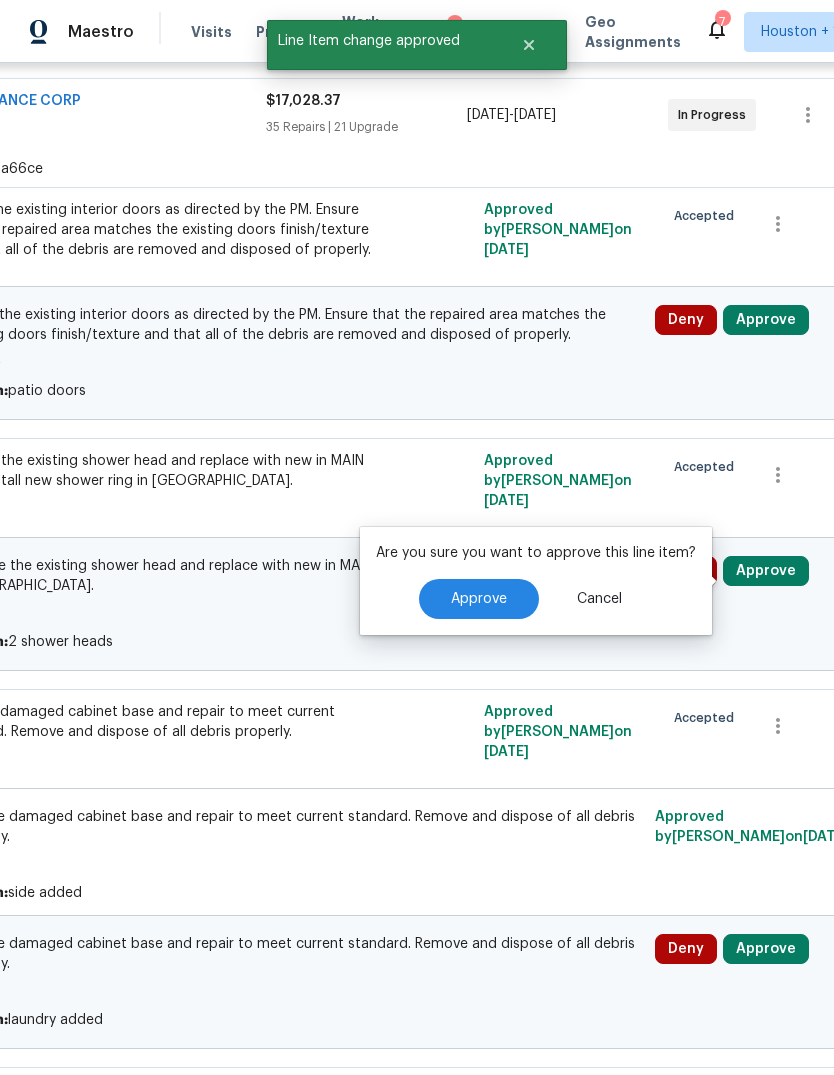 click on "Approve" at bounding box center (479, 599) 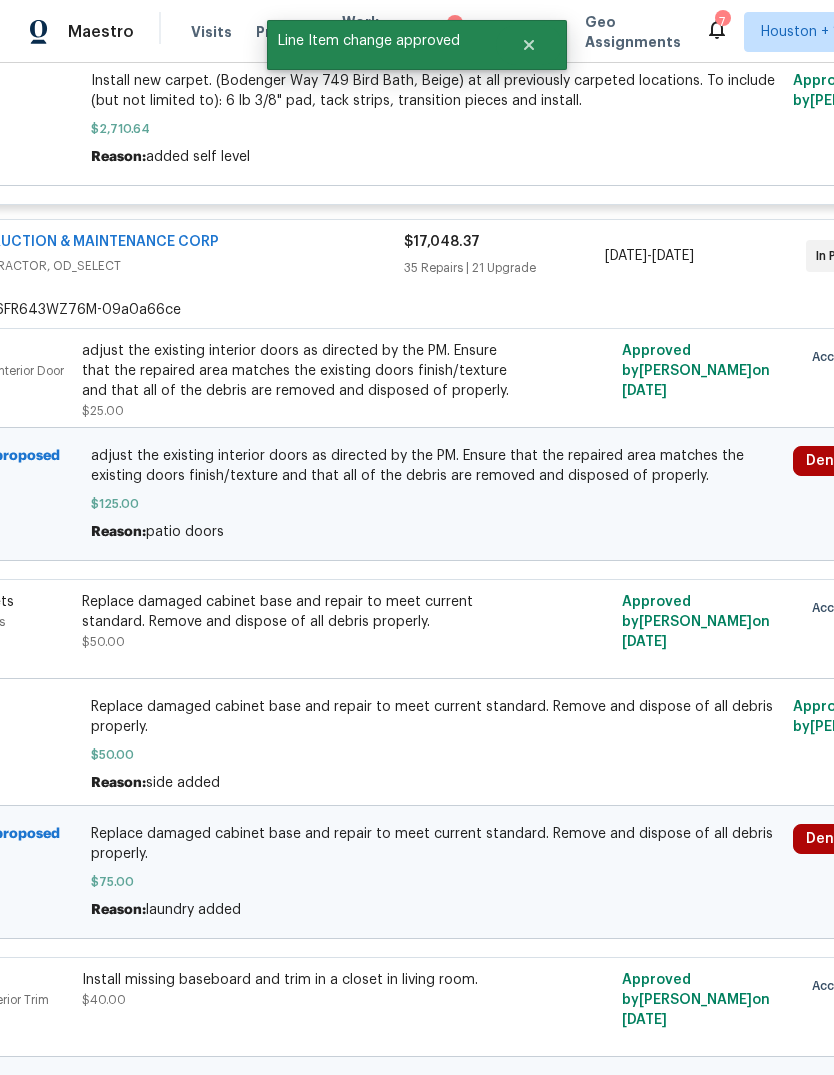scroll, scrollTop: 1349, scrollLeft: 296, axis: both 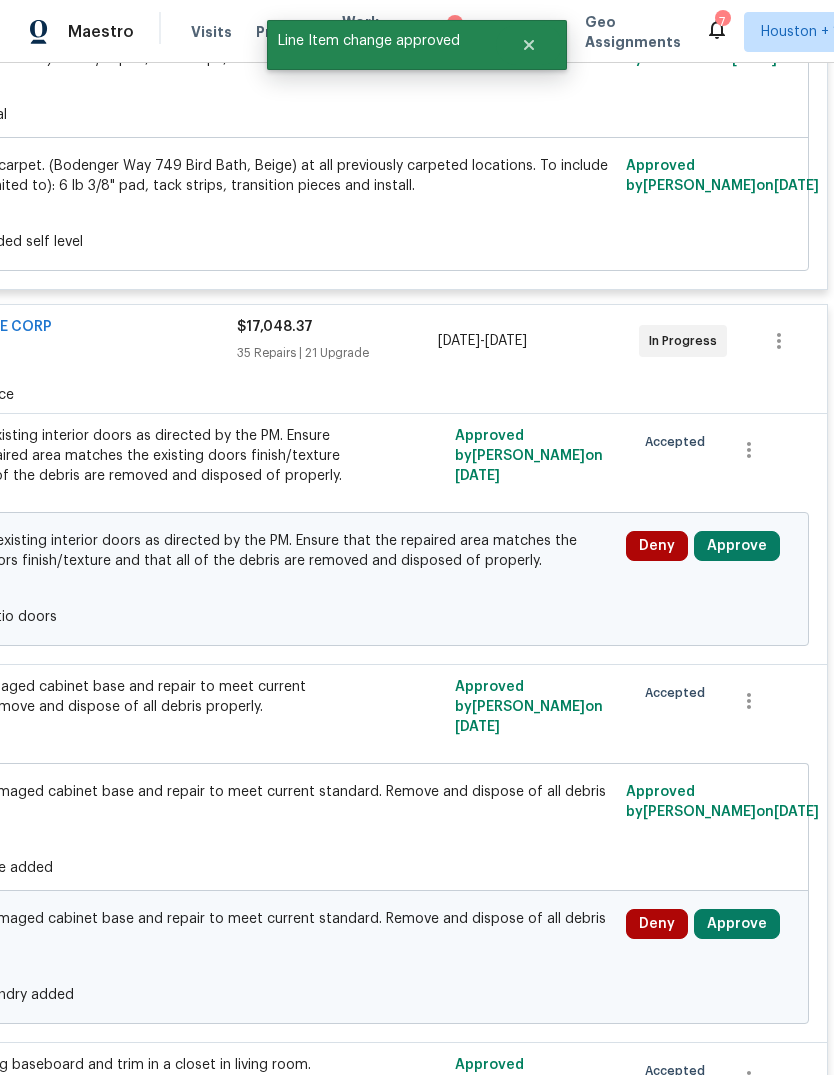 click on "Approve" at bounding box center [737, 546] 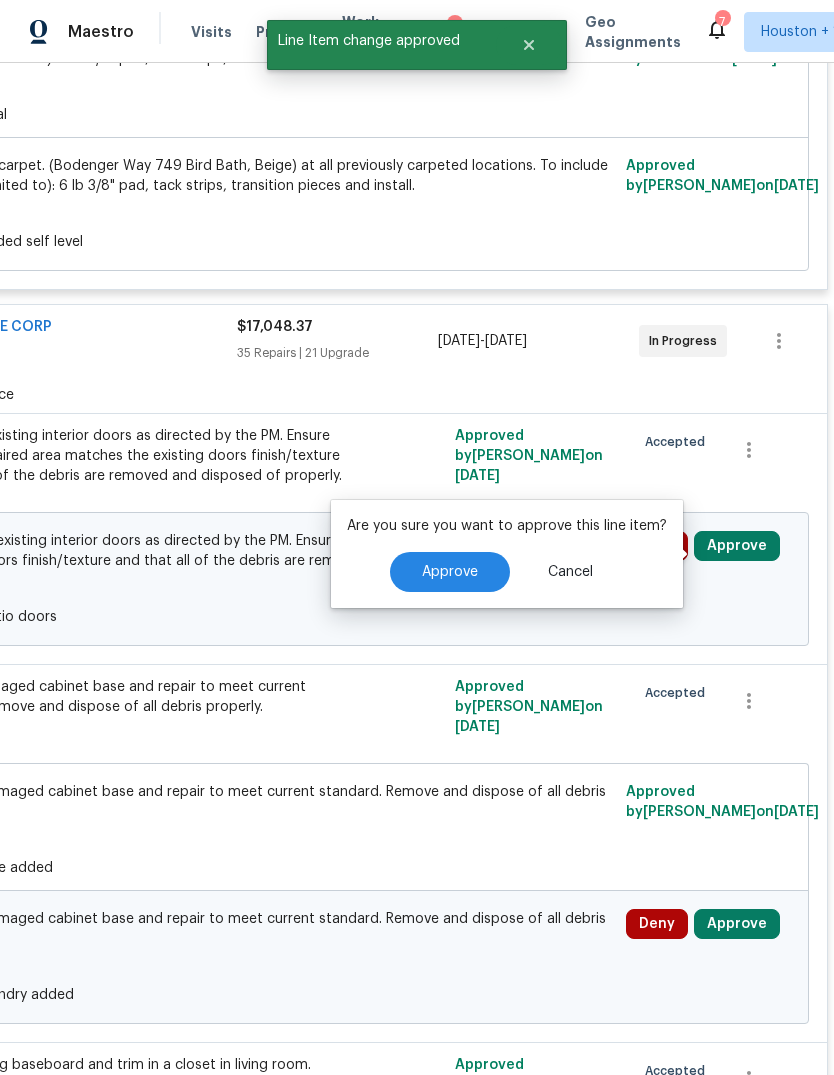 click on "Approve" at bounding box center (450, 572) 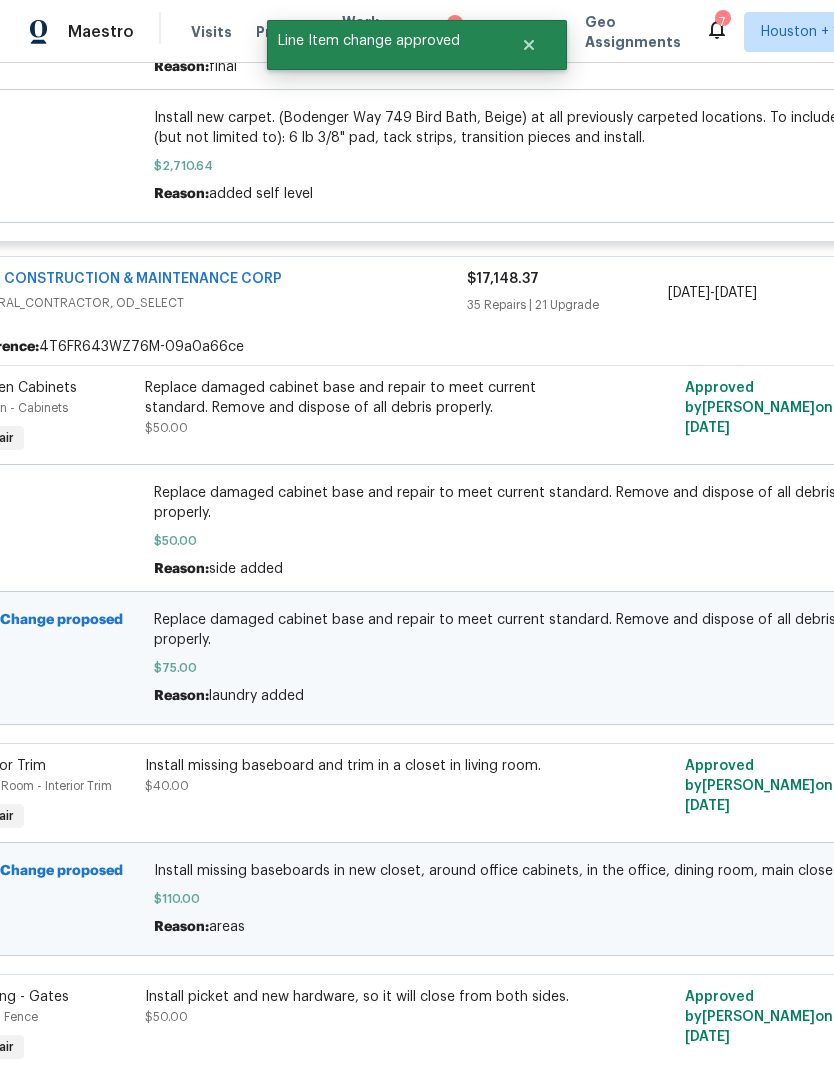 scroll, scrollTop: 1528, scrollLeft: 279, axis: both 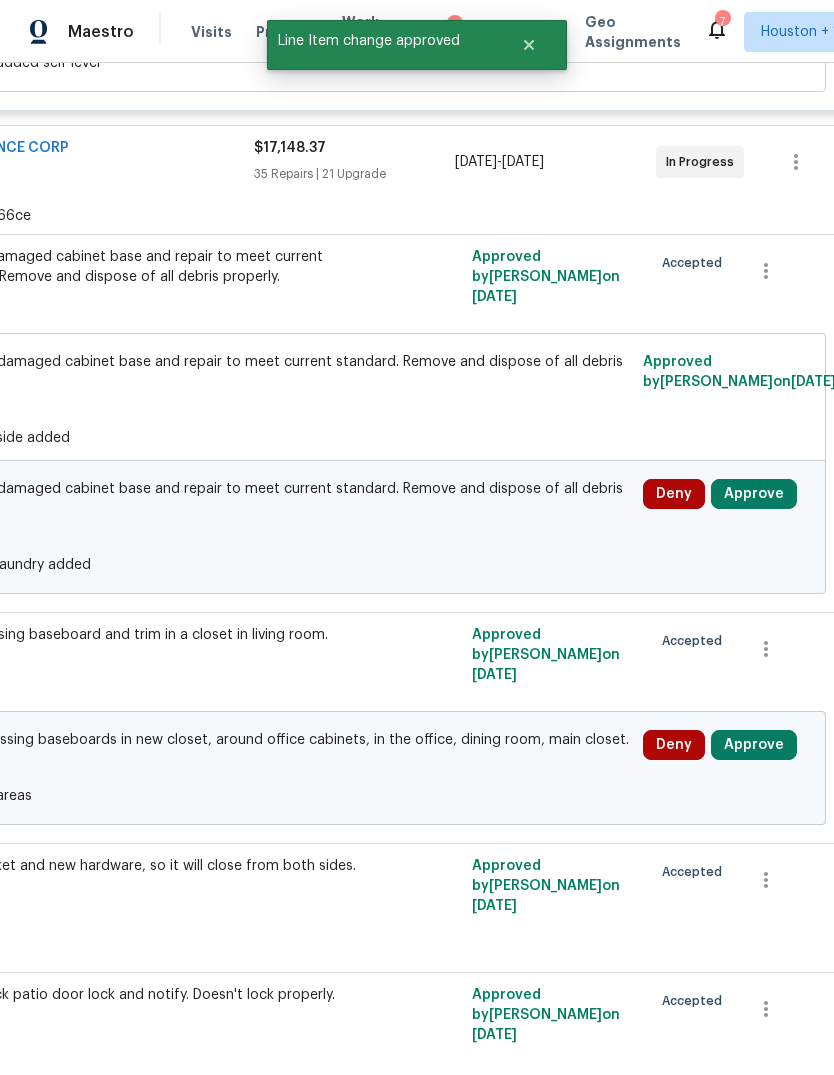click on "Approve" at bounding box center [754, 494] 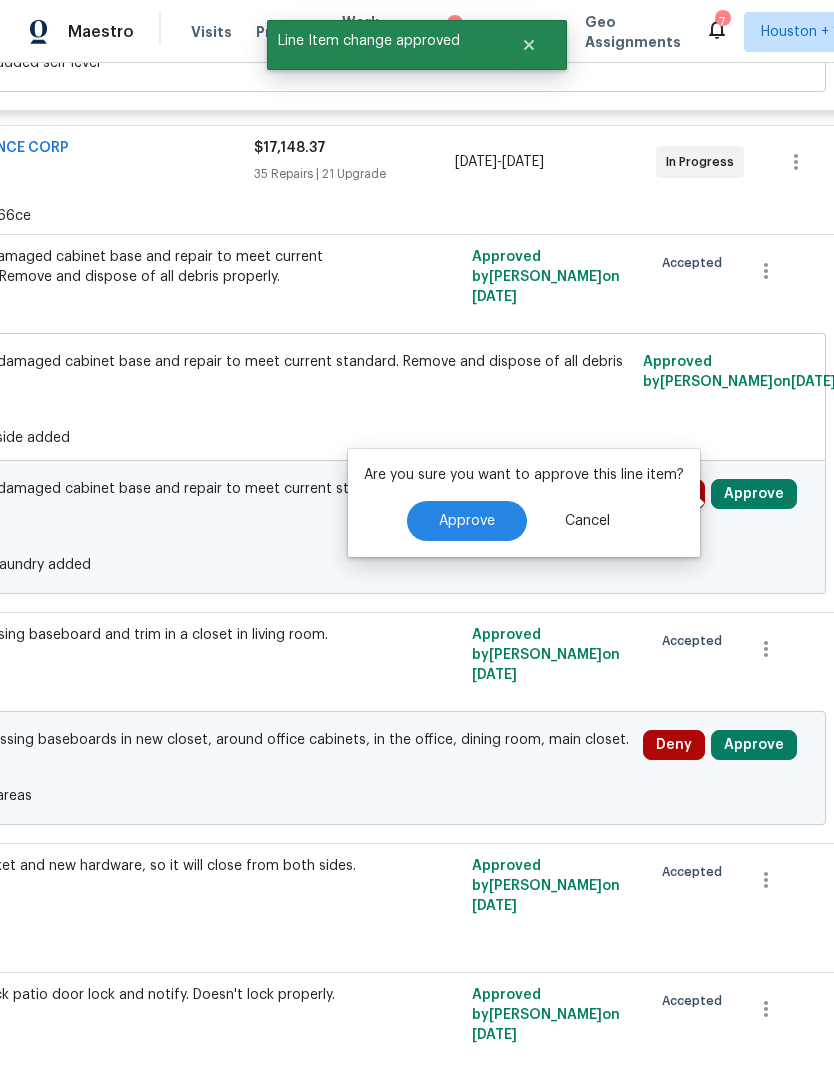 click on "Approve" at bounding box center (467, 521) 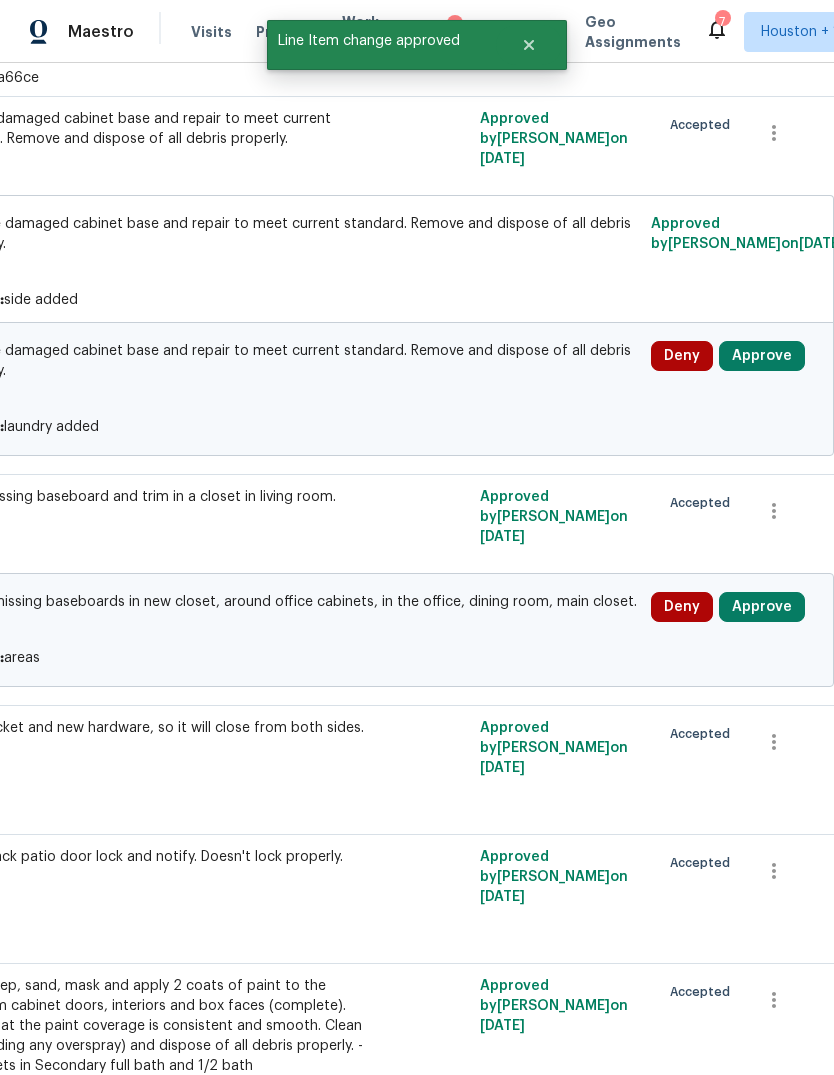 scroll, scrollTop: 1661, scrollLeft: 279, axis: both 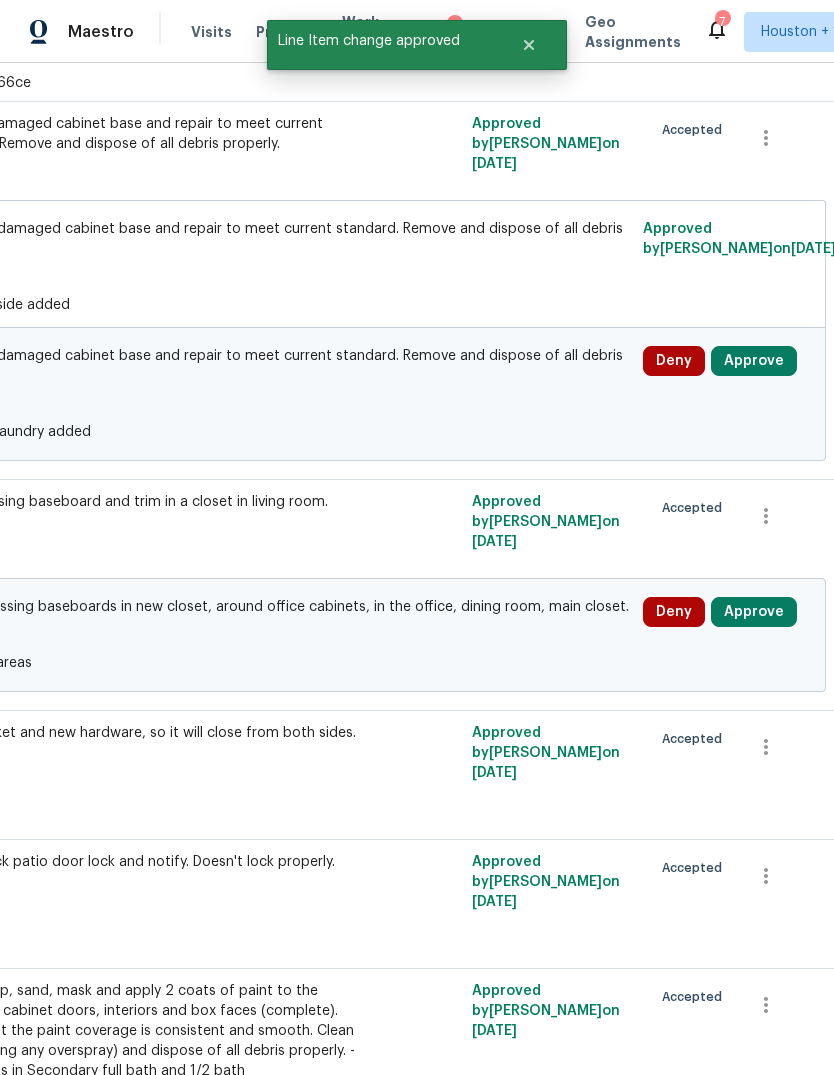 click on "Approve" at bounding box center (754, 612) 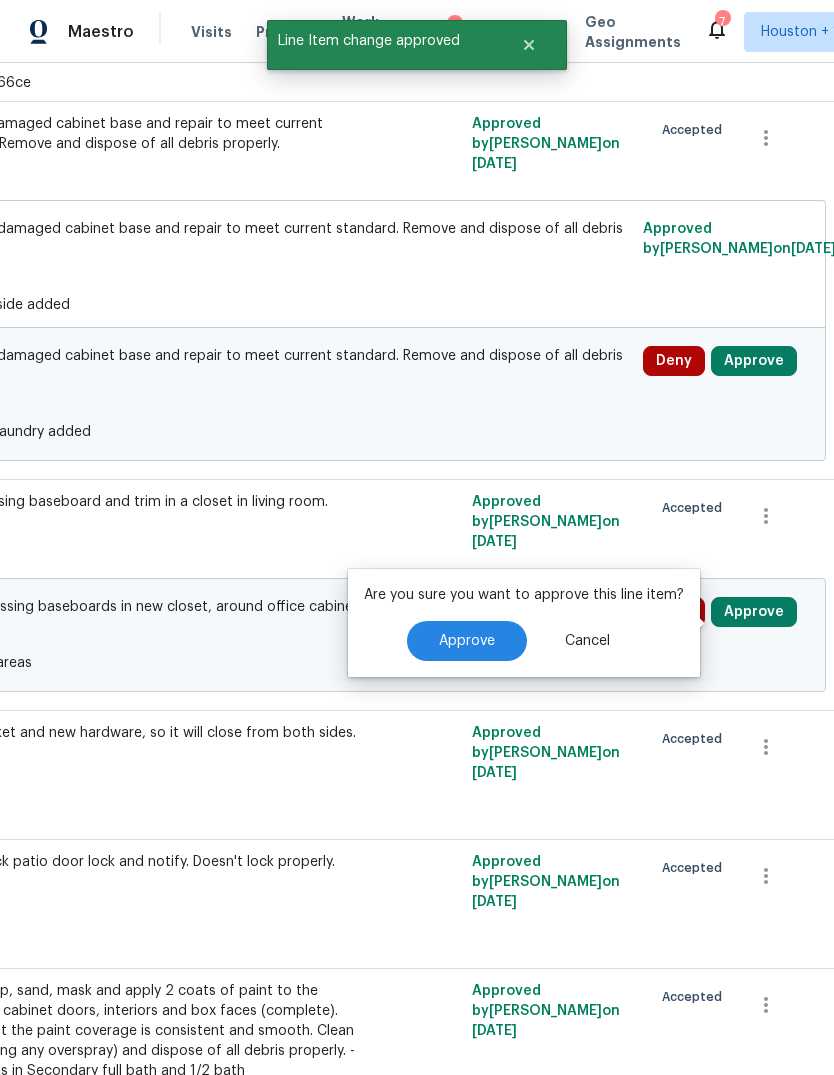 click on "Approve" at bounding box center (467, 641) 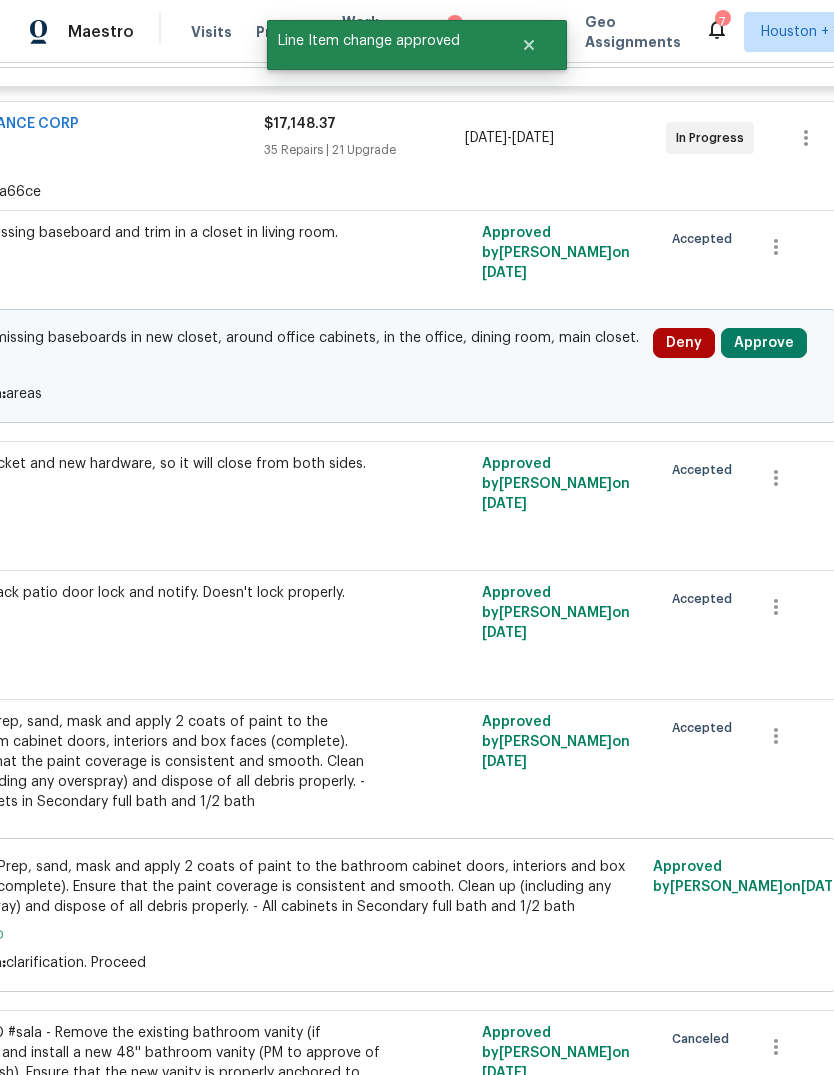 scroll, scrollTop: 1472, scrollLeft: 265, axis: both 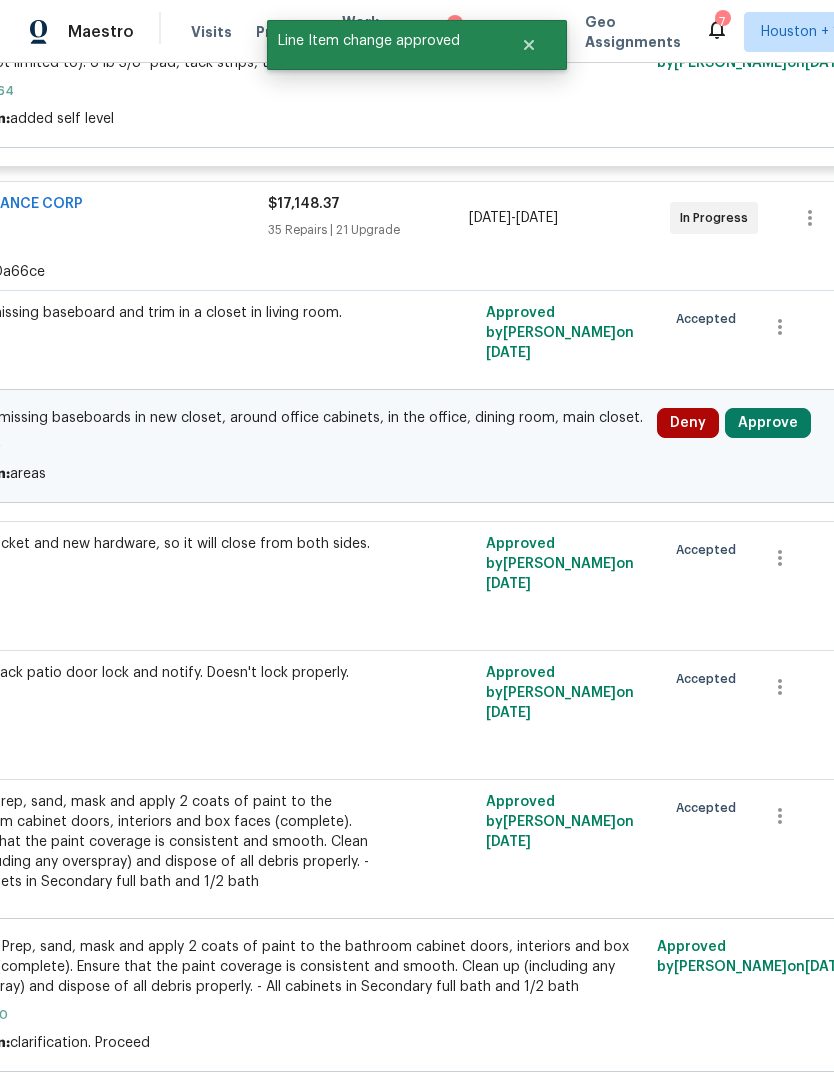 click on "Approve" at bounding box center (768, 423) 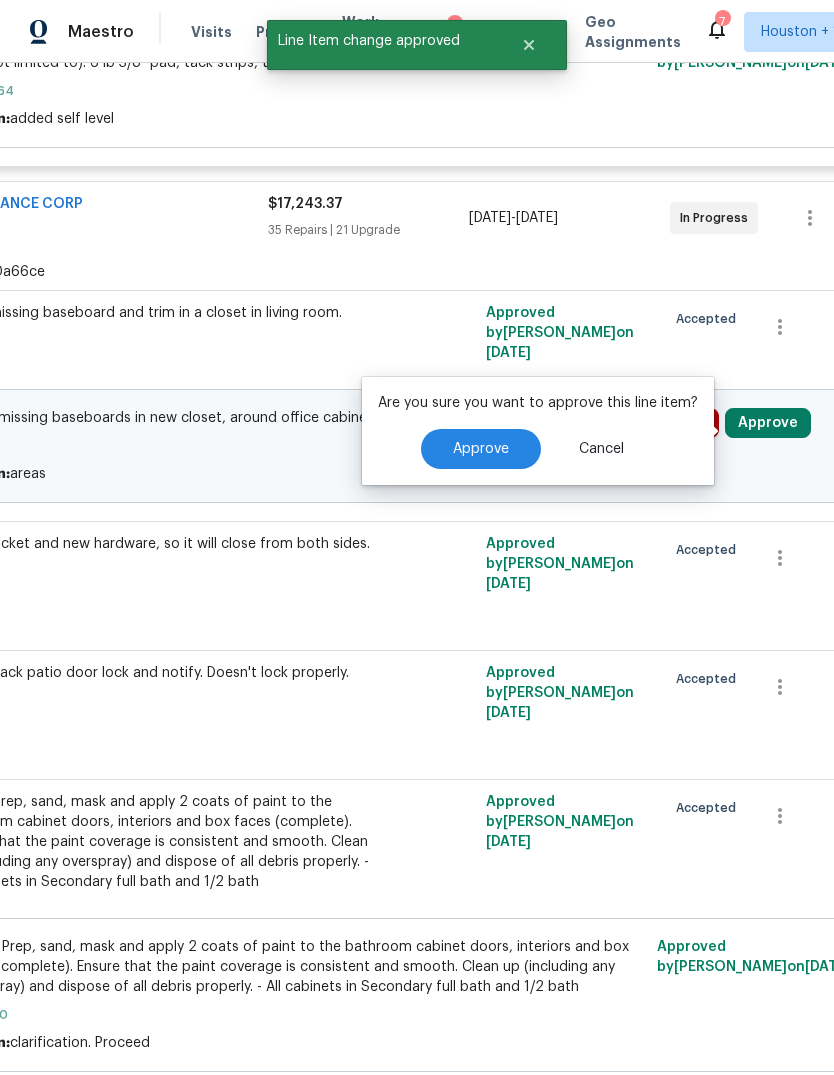 click on "Approve" at bounding box center (481, 449) 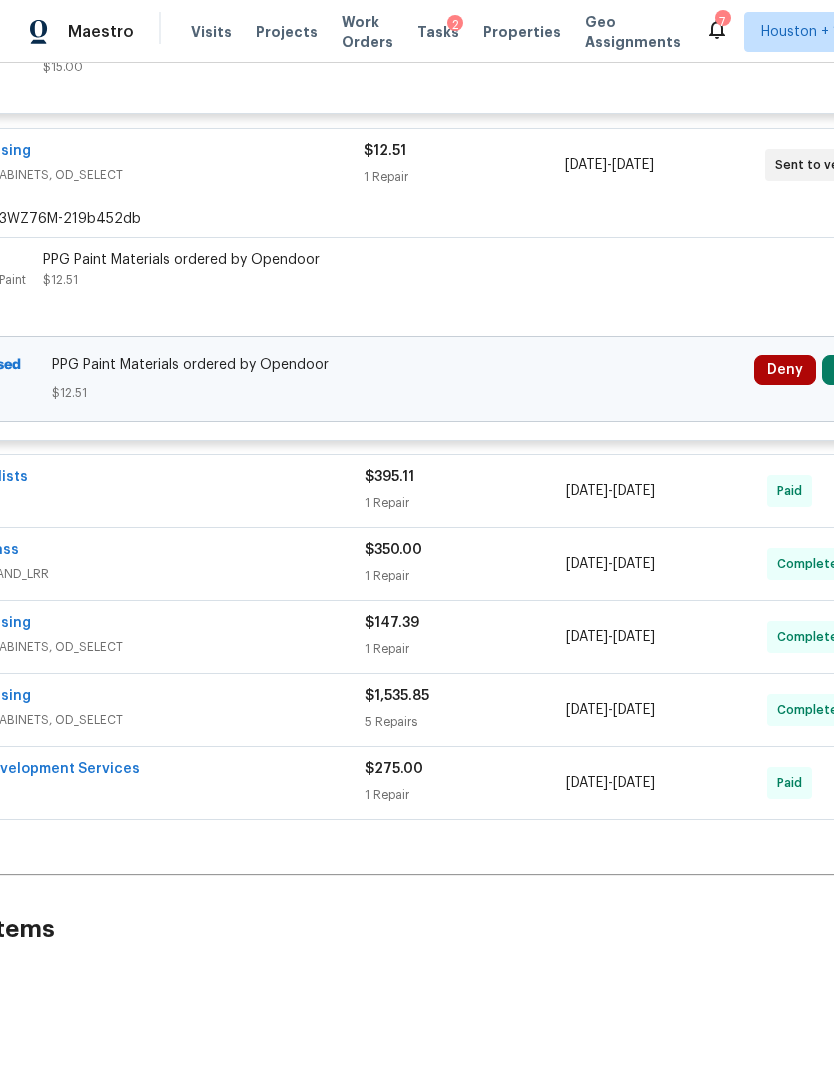 scroll, scrollTop: 14263, scrollLeft: 279, axis: both 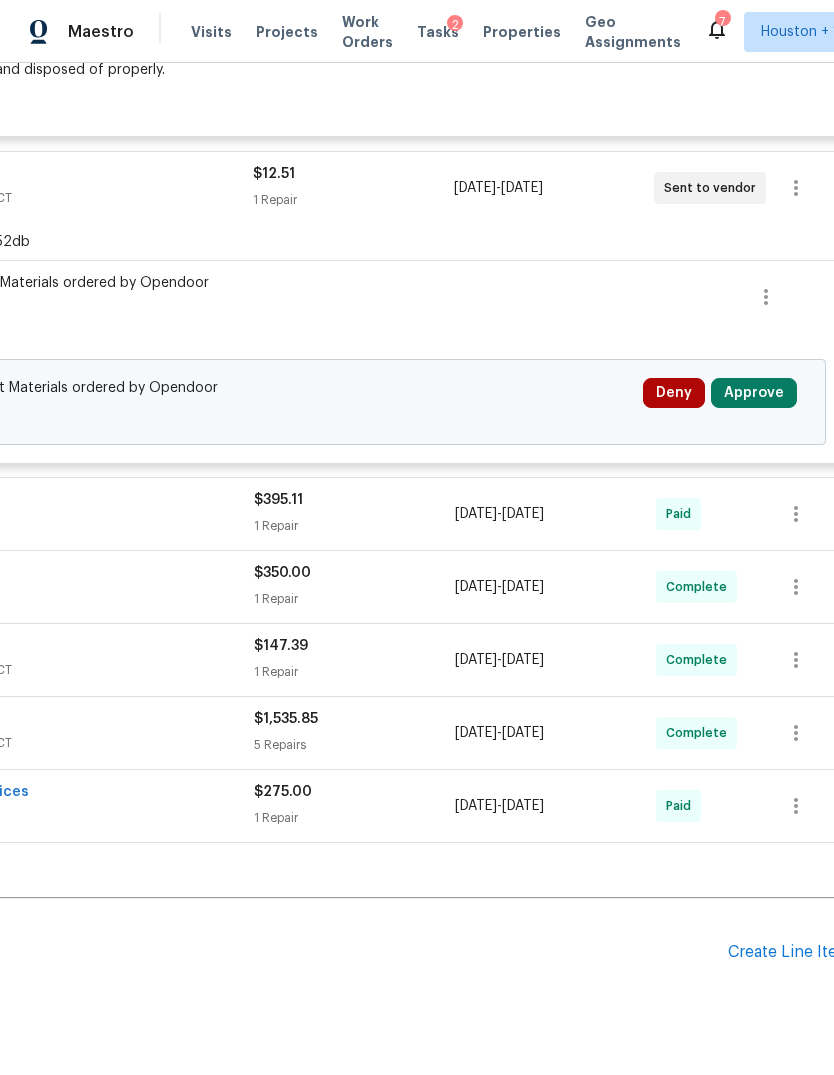 click on "Approve" at bounding box center [754, 393] 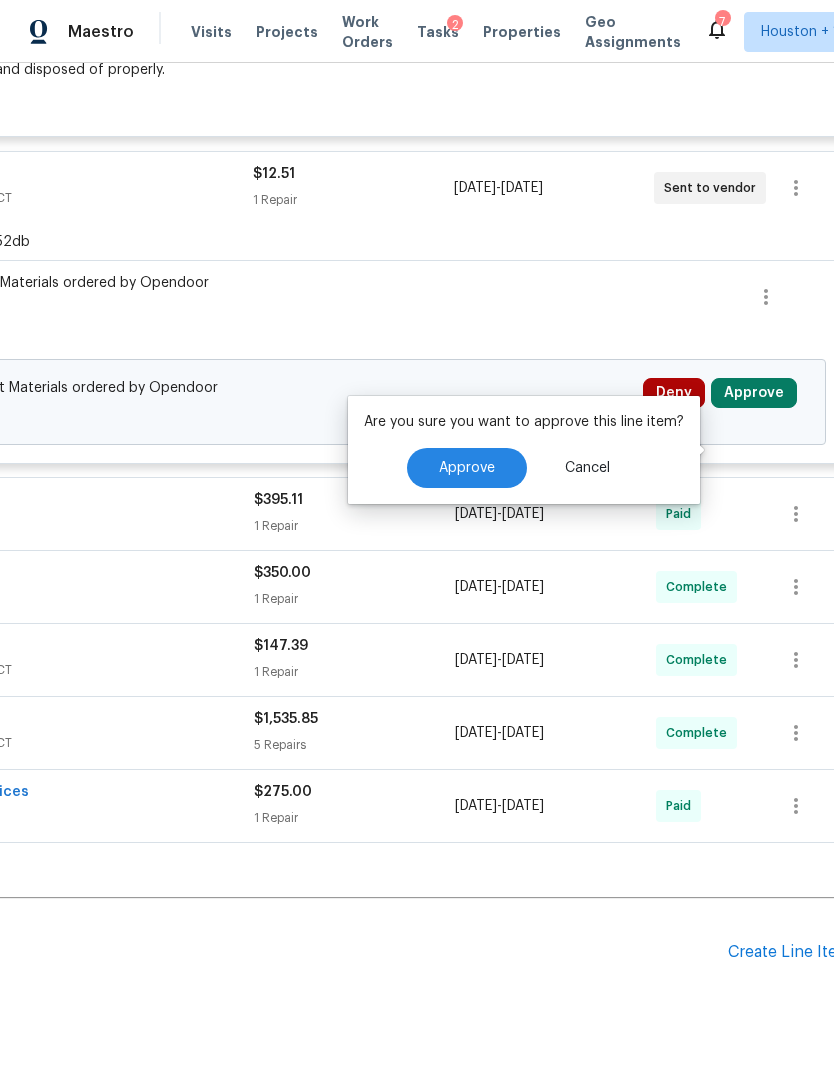 click on "Approve" at bounding box center [467, 468] 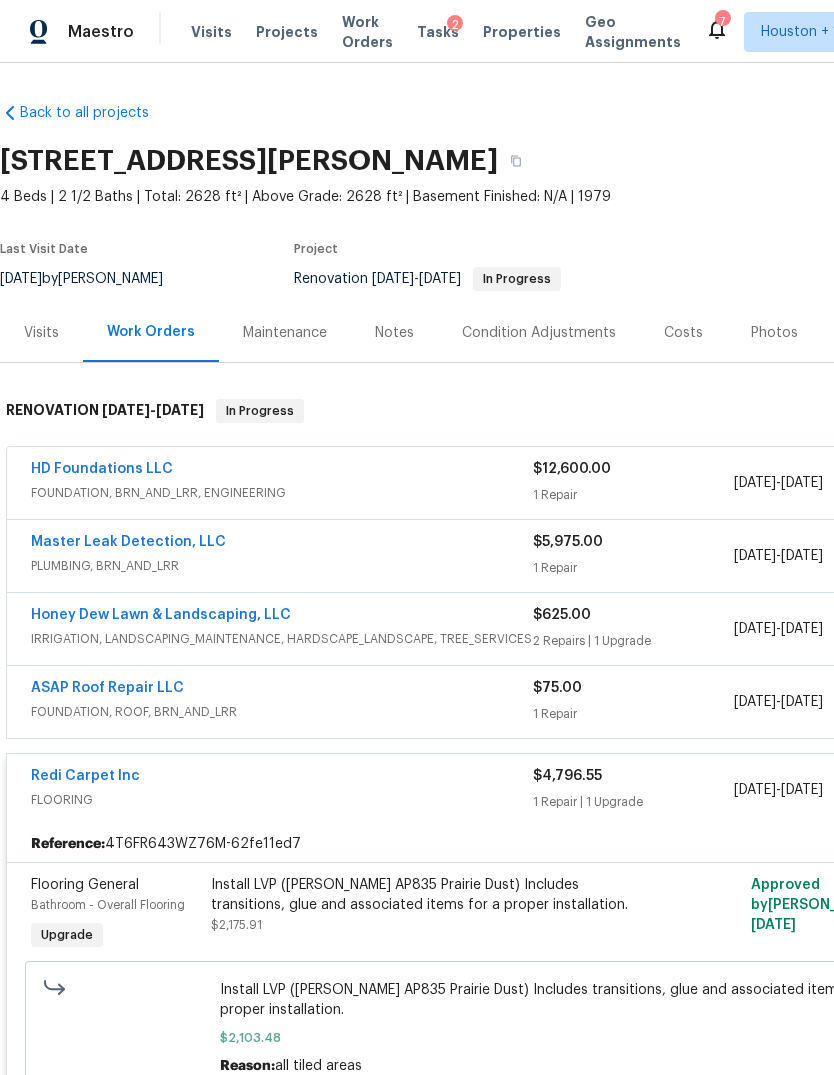 scroll, scrollTop: 0, scrollLeft: 0, axis: both 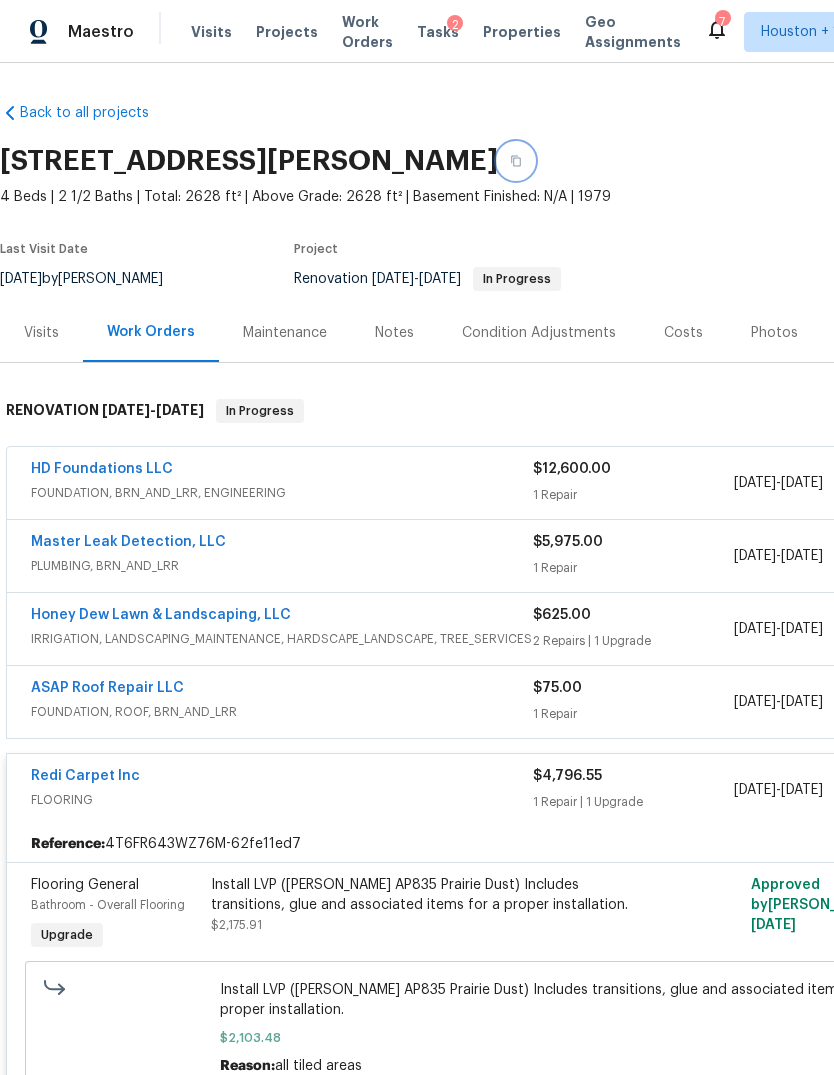 click at bounding box center [516, 161] 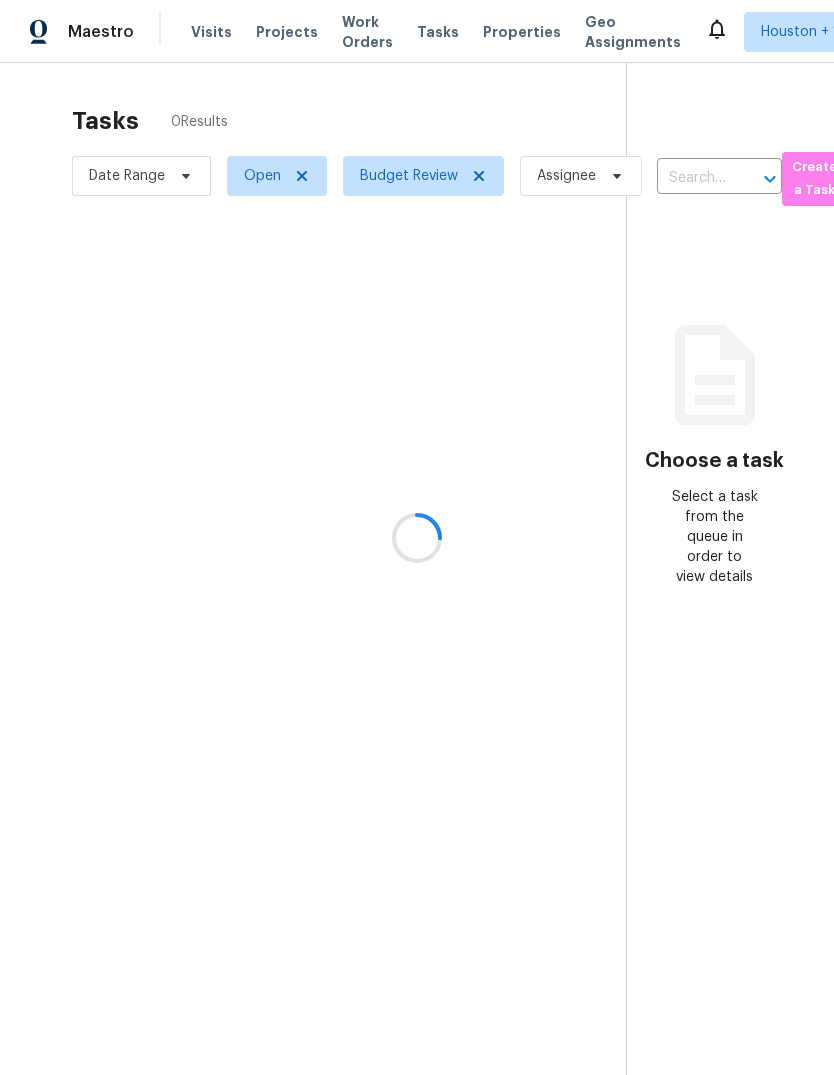scroll, scrollTop: 0, scrollLeft: 0, axis: both 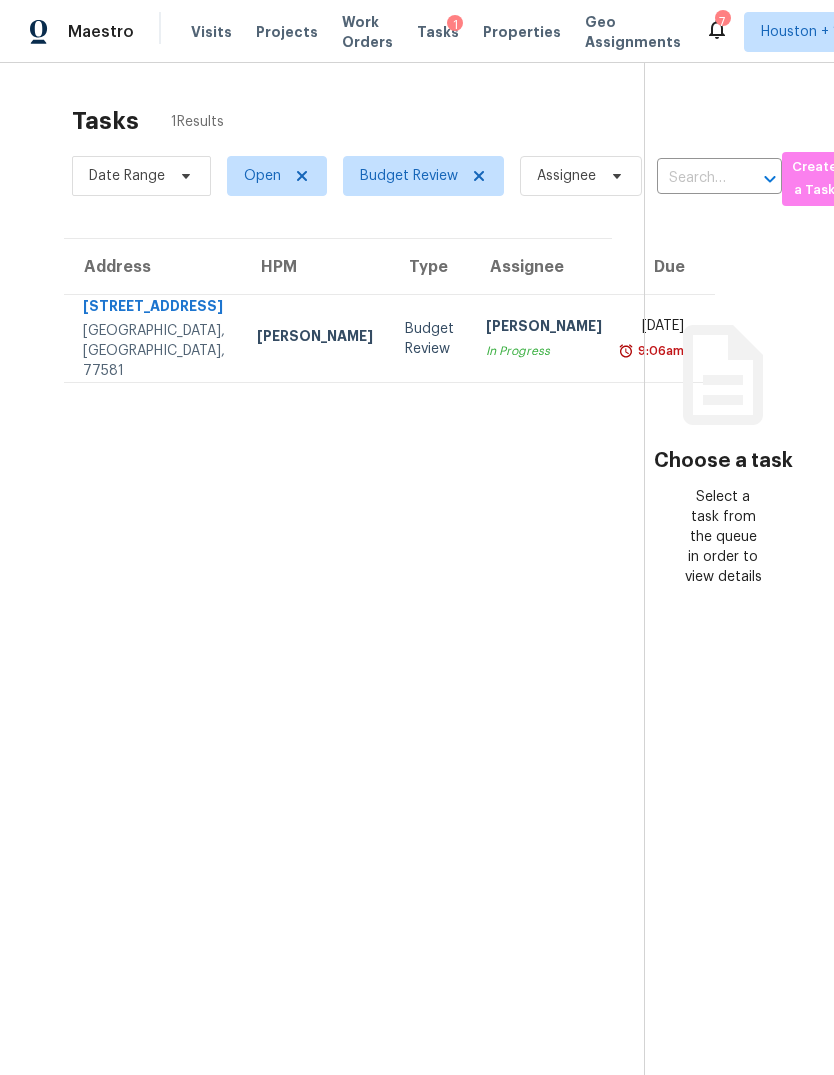 click on "9:06am" at bounding box center (659, 351) 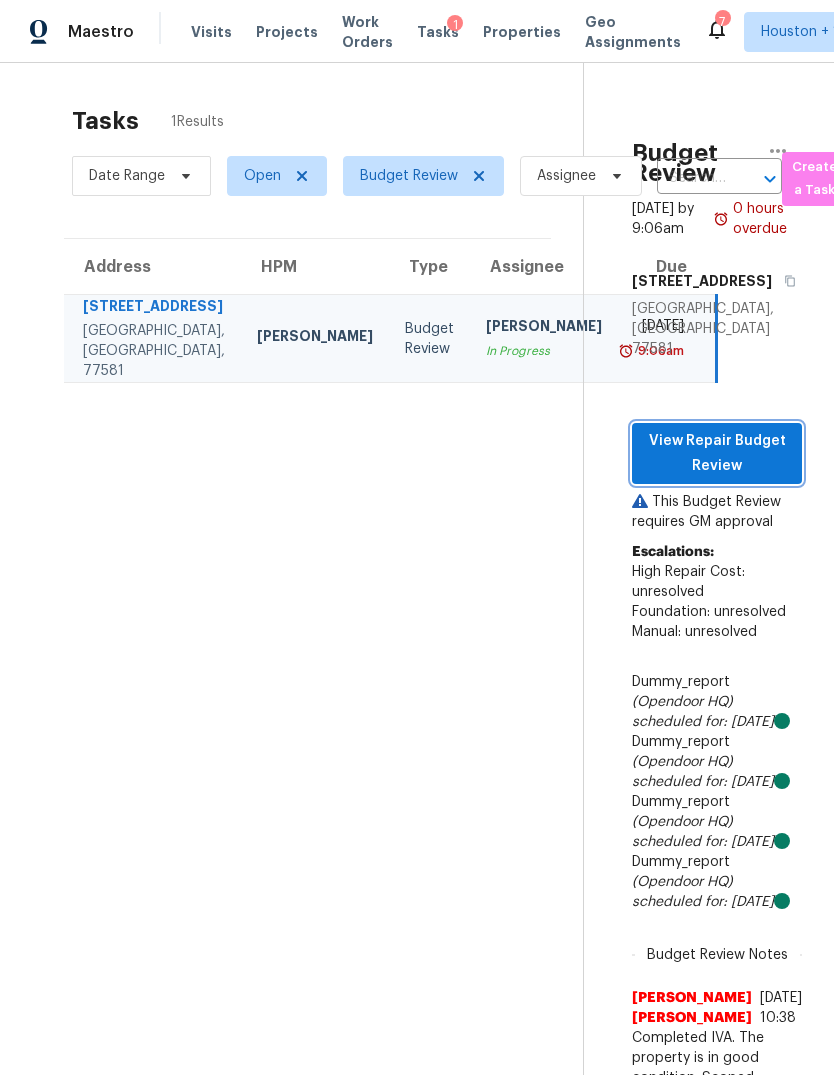 click on "View Repair Budget Review" at bounding box center (717, 453) 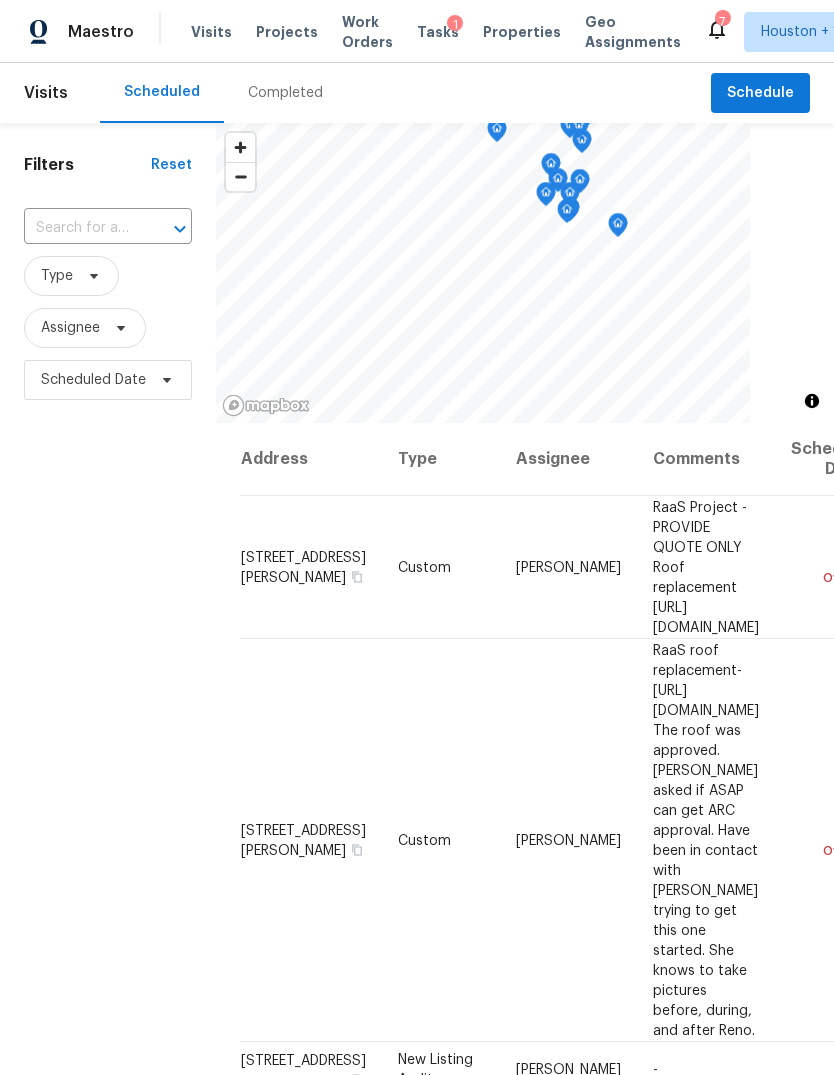 scroll, scrollTop: 0, scrollLeft: 0, axis: both 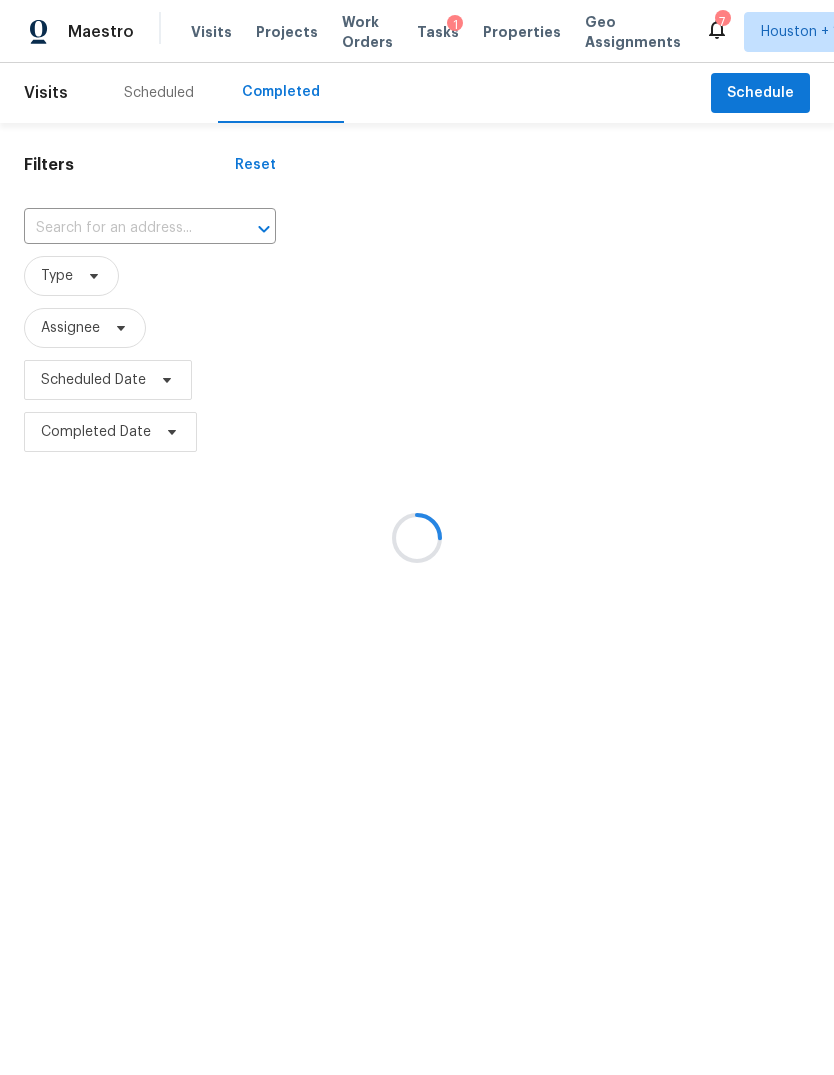 click at bounding box center (417, 537) 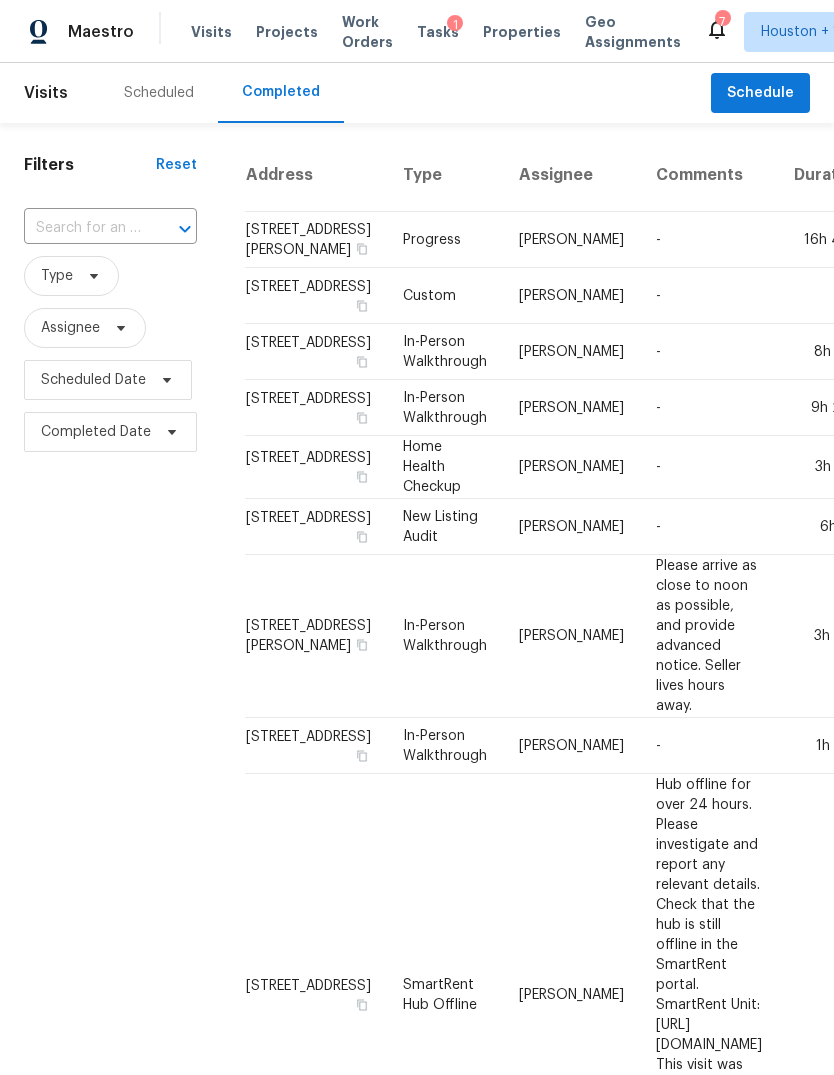 click at bounding box center (82, 228) 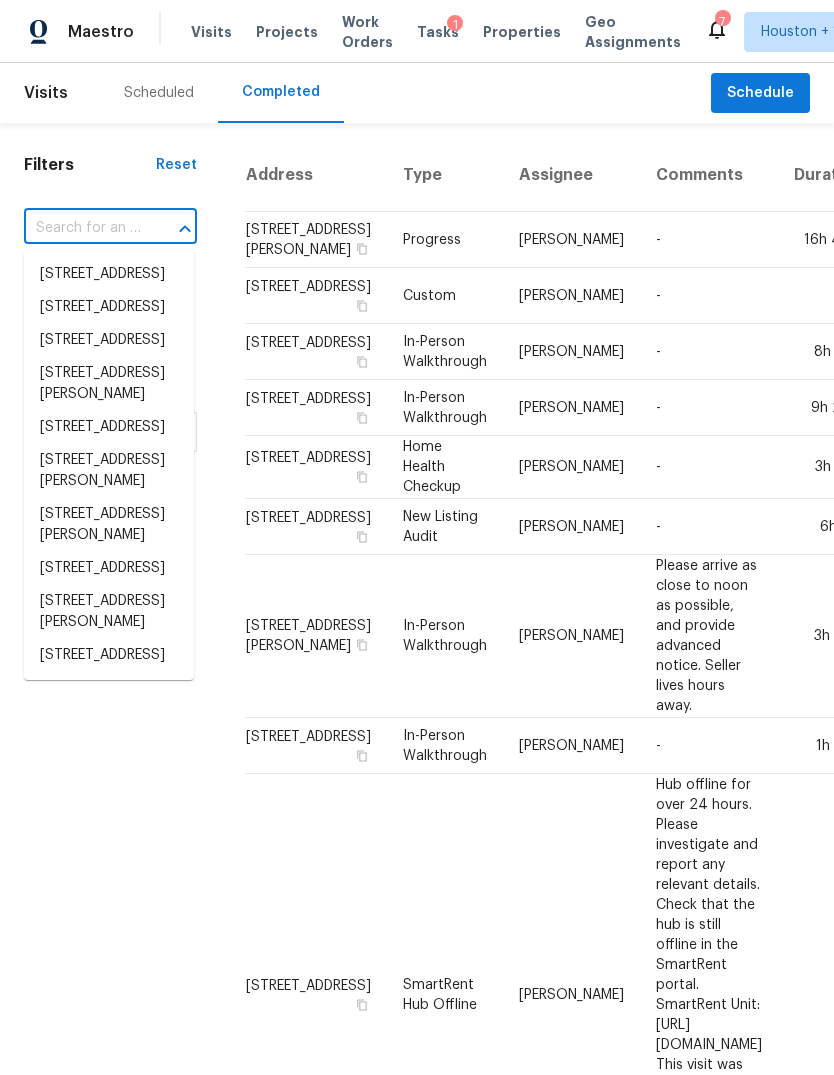 click at bounding box center [82, 228] 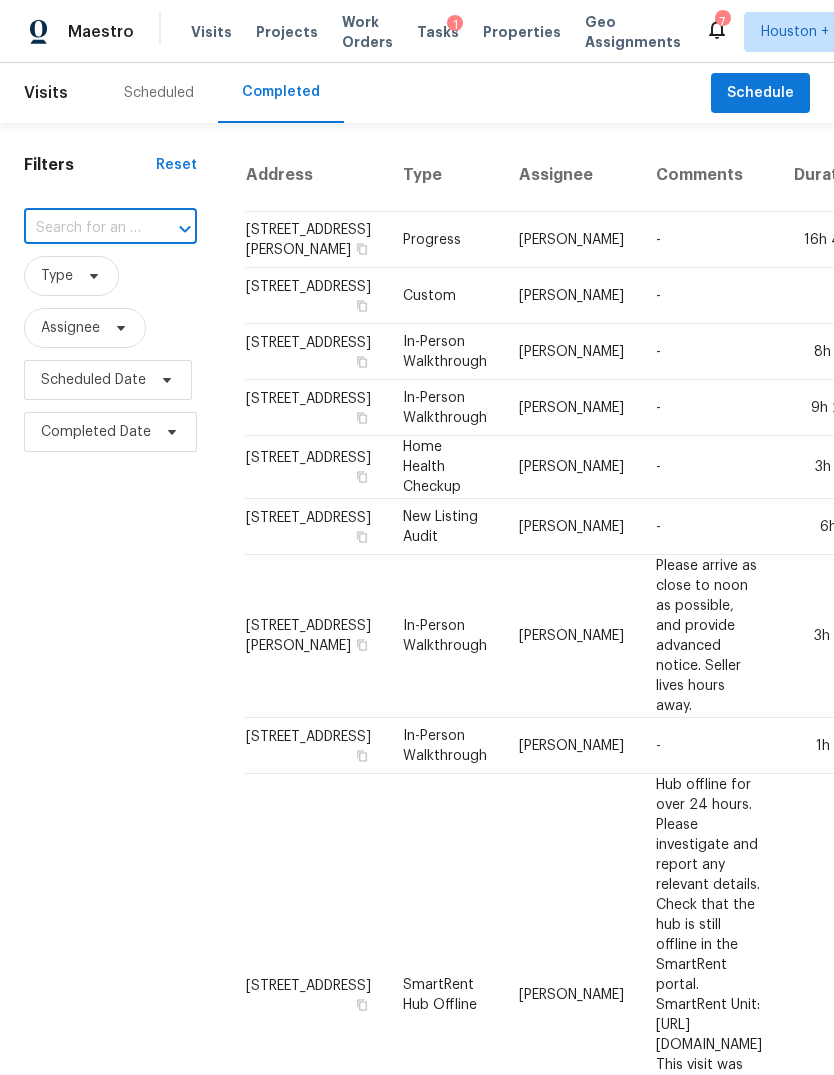 paste on "[STREET_ADDRESS][PERSON_NAME]" 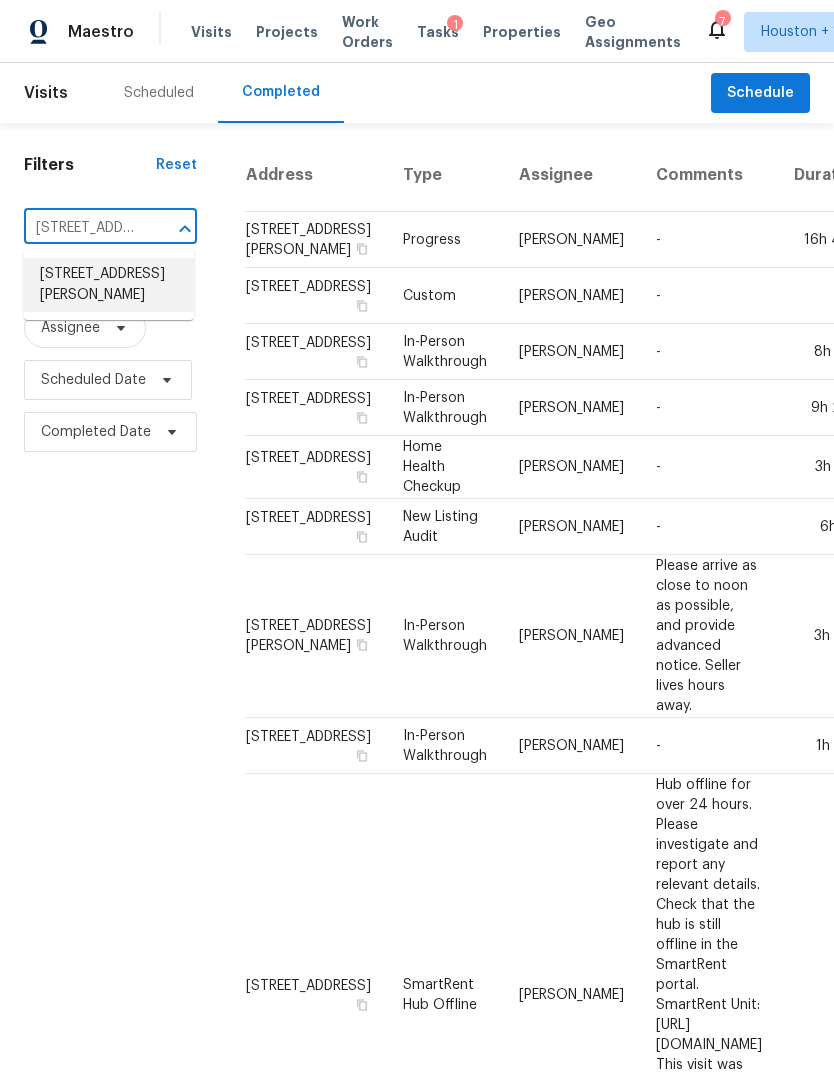 click on "[STREET_ADDRESS][PERSON_NAME]" at bounding box center (109, 285) 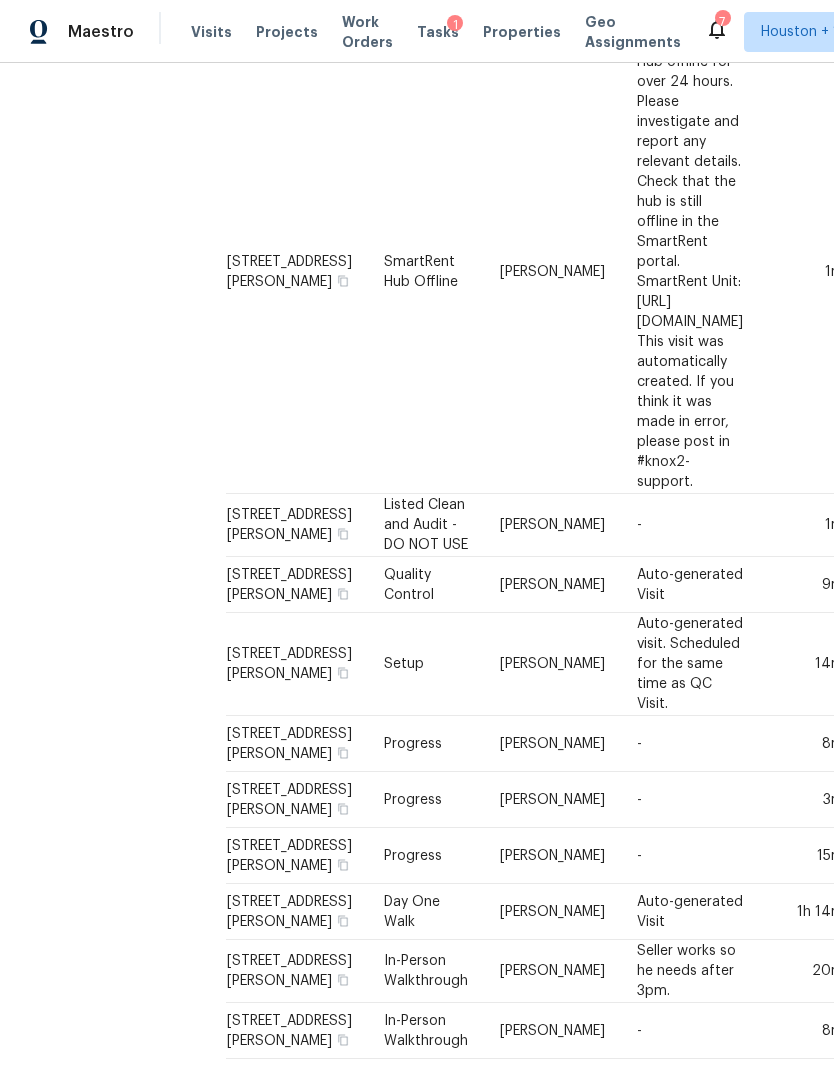 scroll, scrollTop: 774, scrollLeft: 19, axis: both 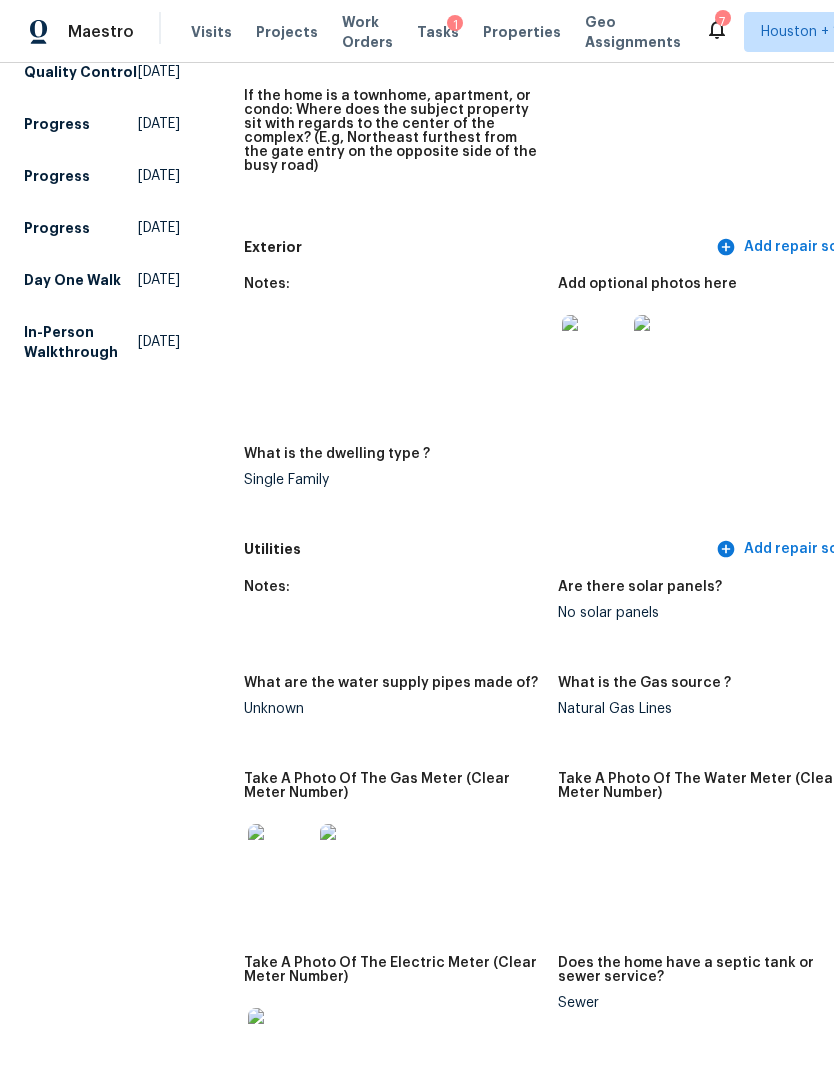 click at bounding box center (594, 347) 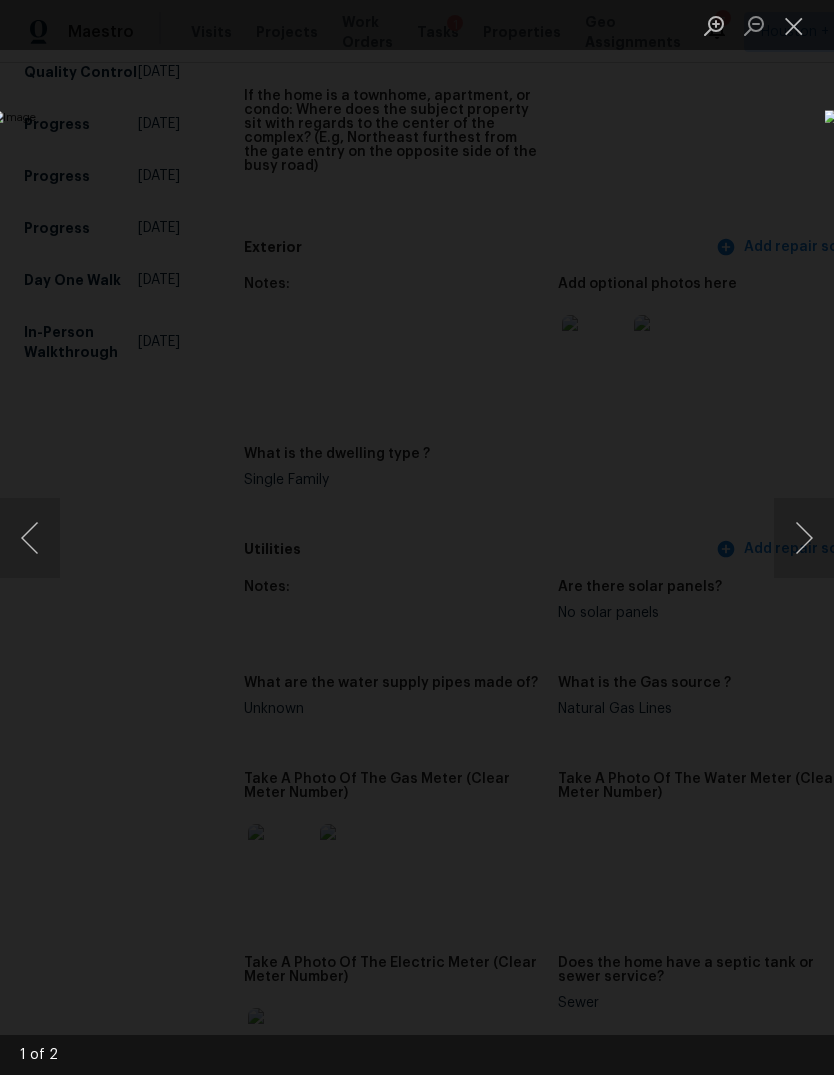 click at bounding box center [417, 537] 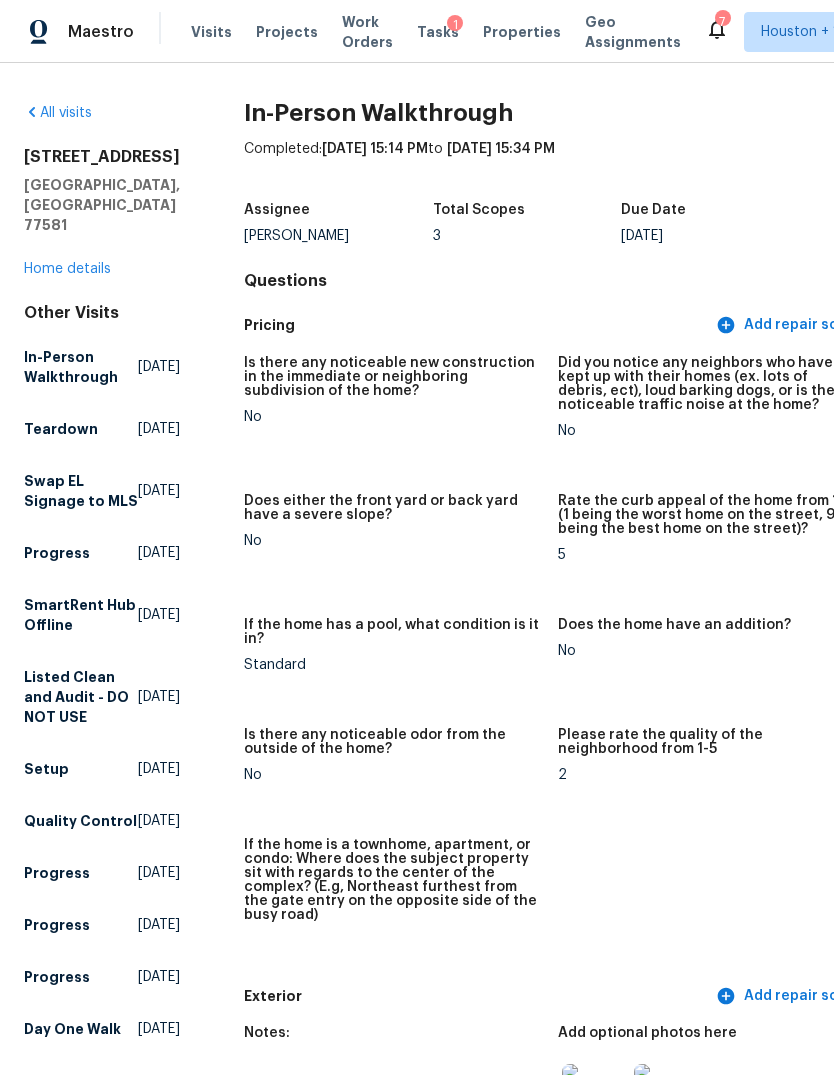 scroll, scrollTop: 0, scrollLeft: 0, axis: both 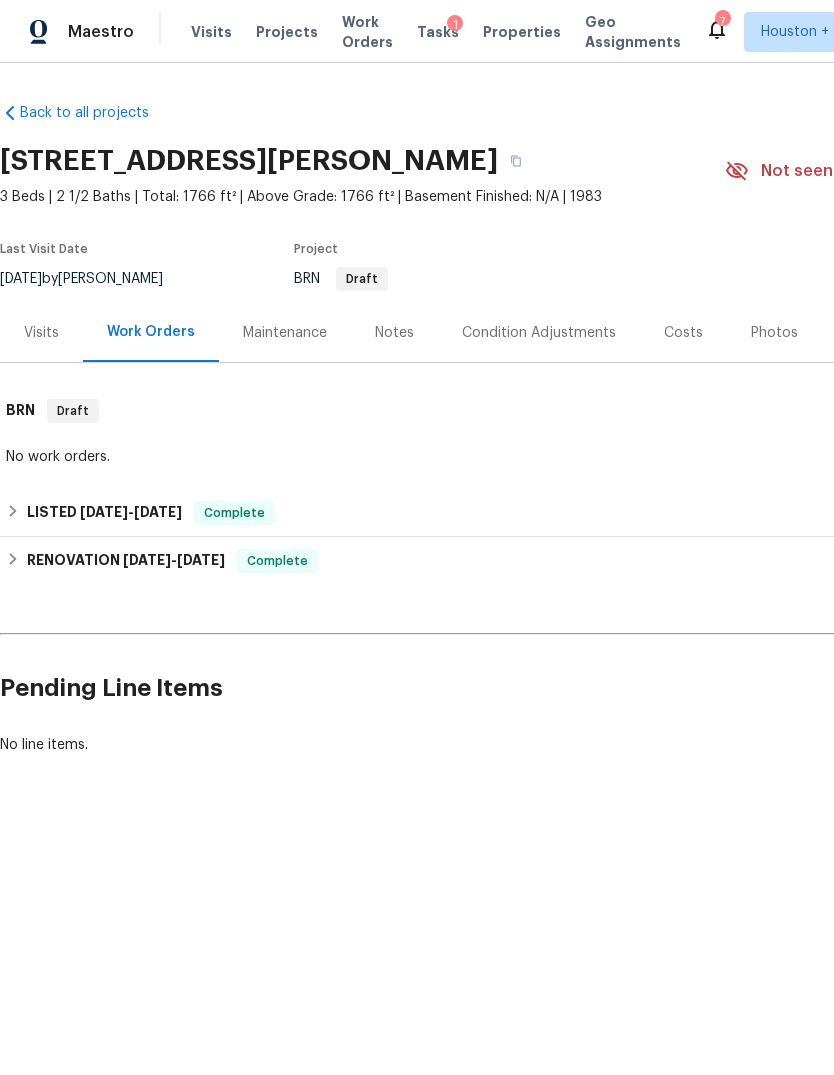 click on "Visits" at bounding box center (41, 333) 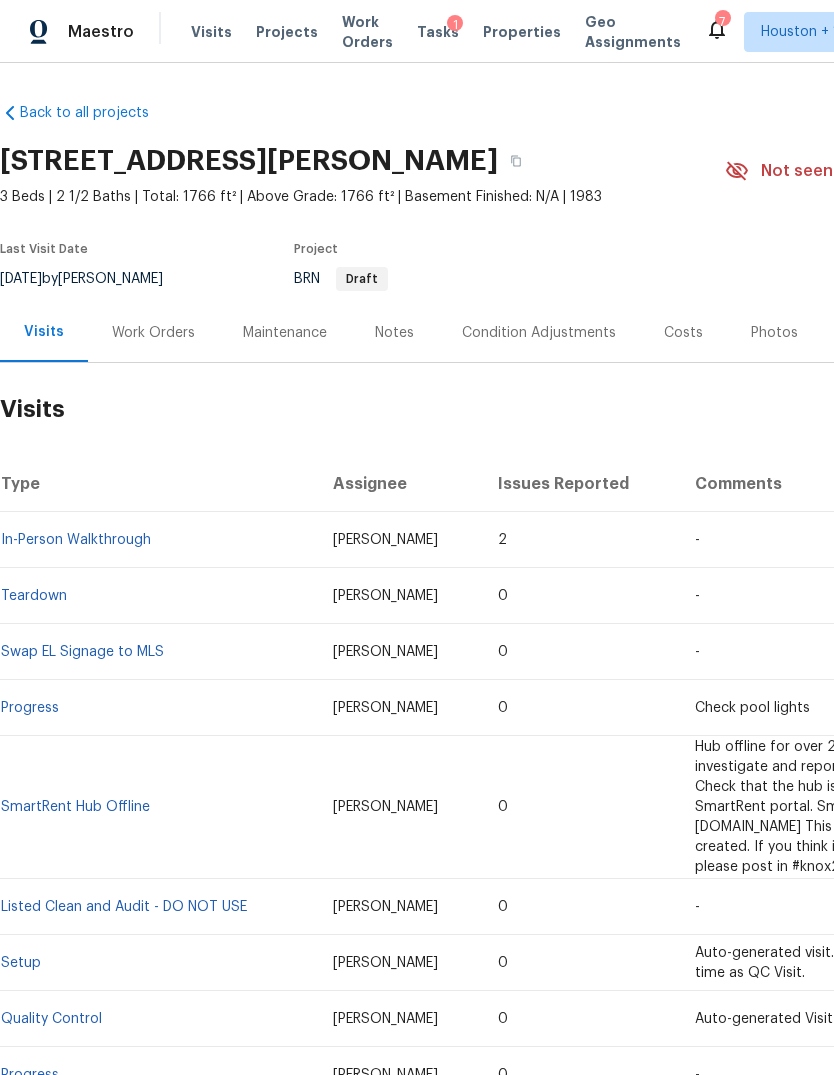 click on "In-Person Walkthrough" at bounding box center [76, 540] 